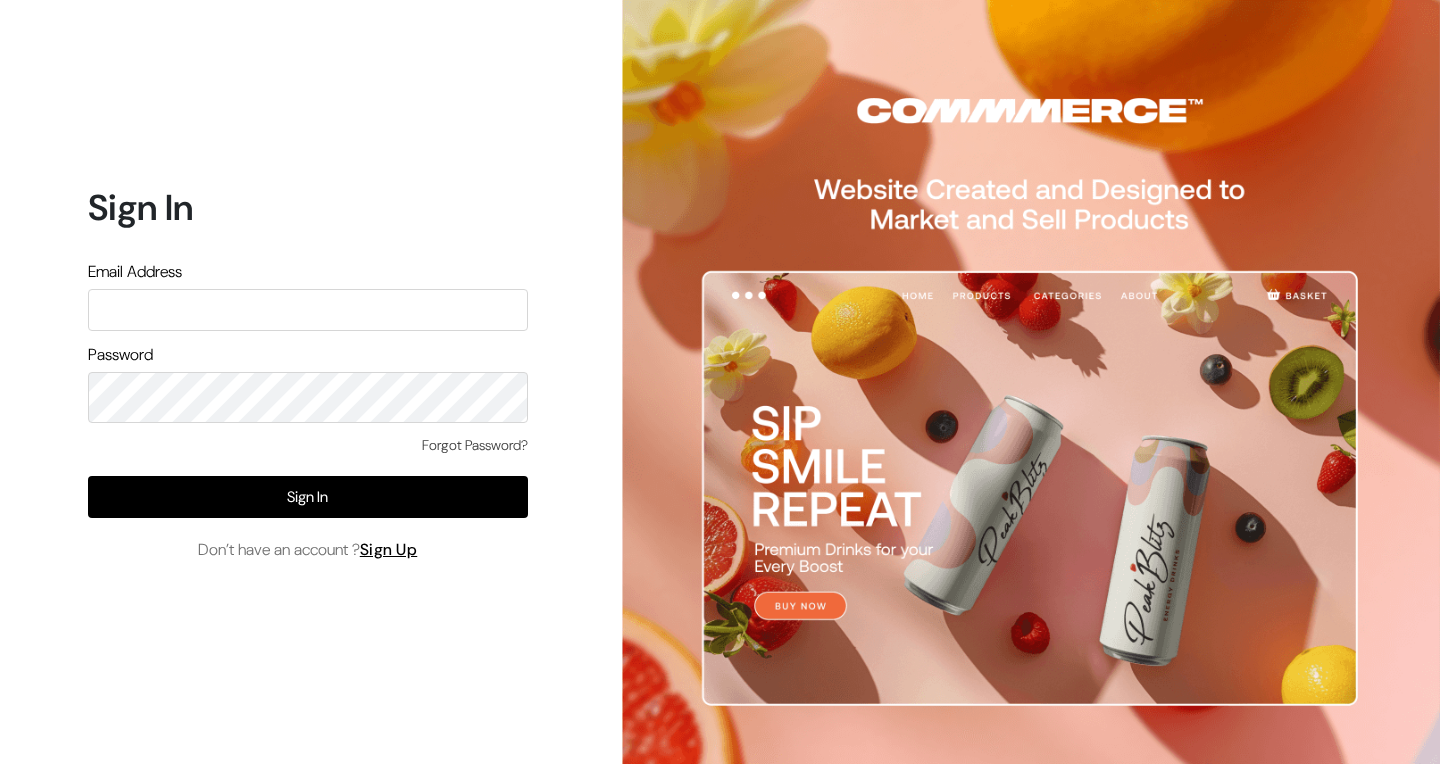 scroll, scrollTop: 0, scrollLeft: 0, axis: both 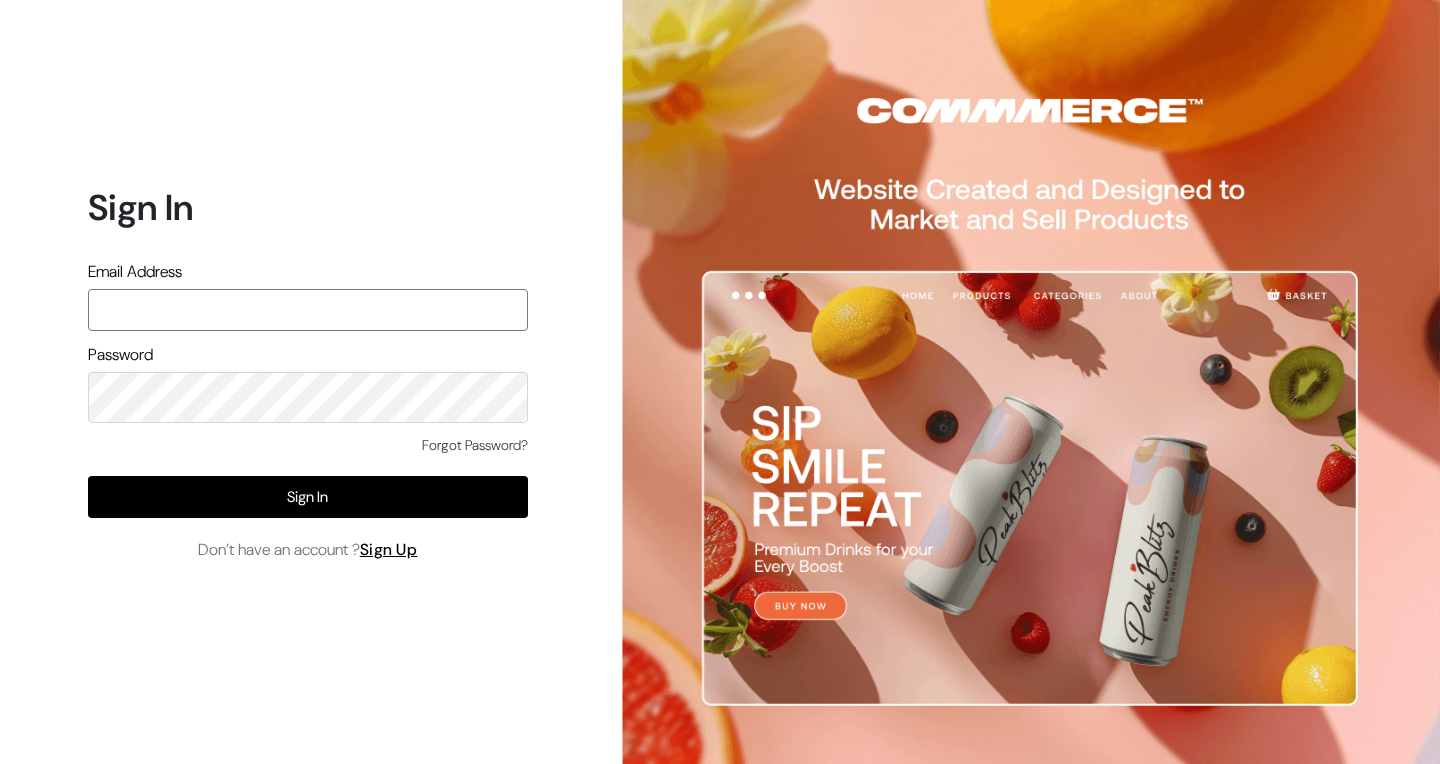 click at bounding box center [308, 310] 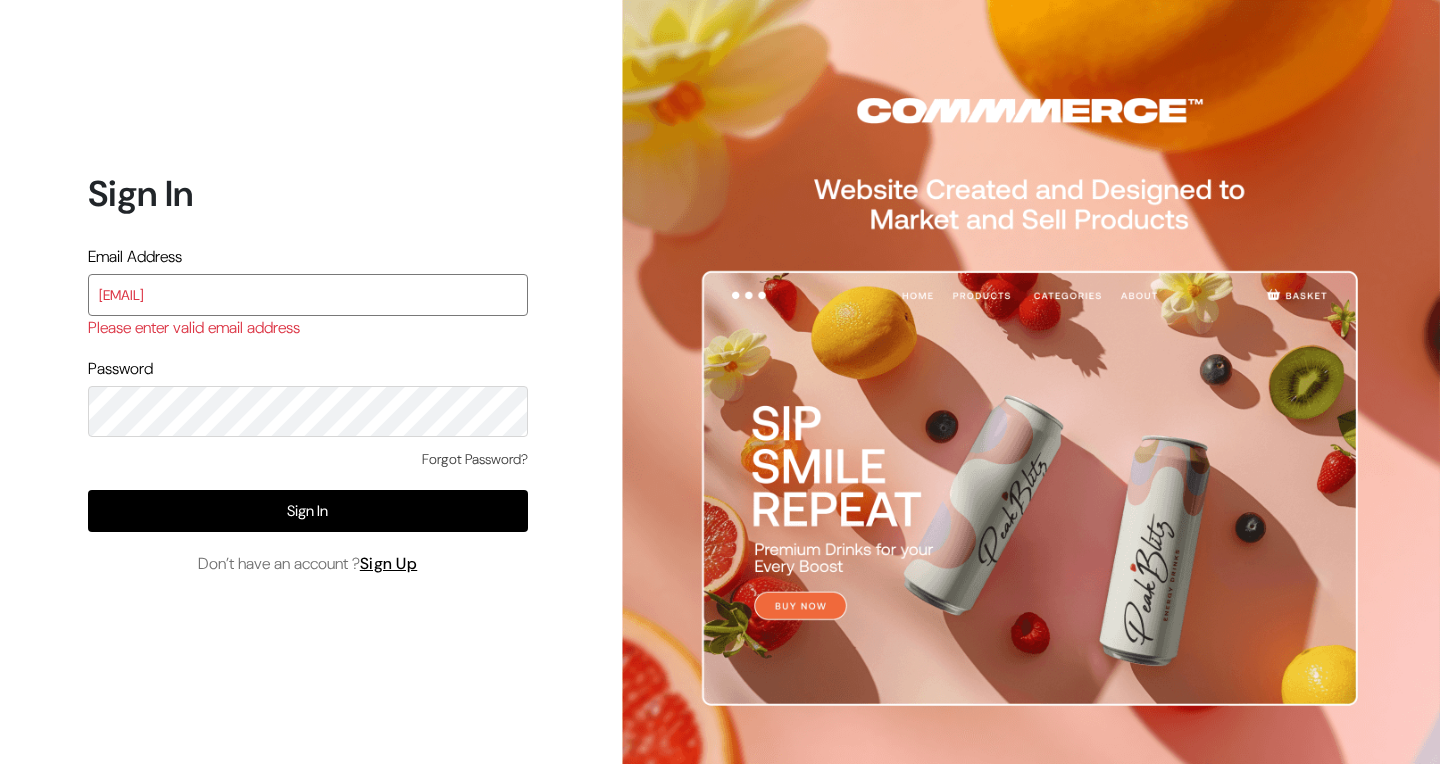 type on "y" 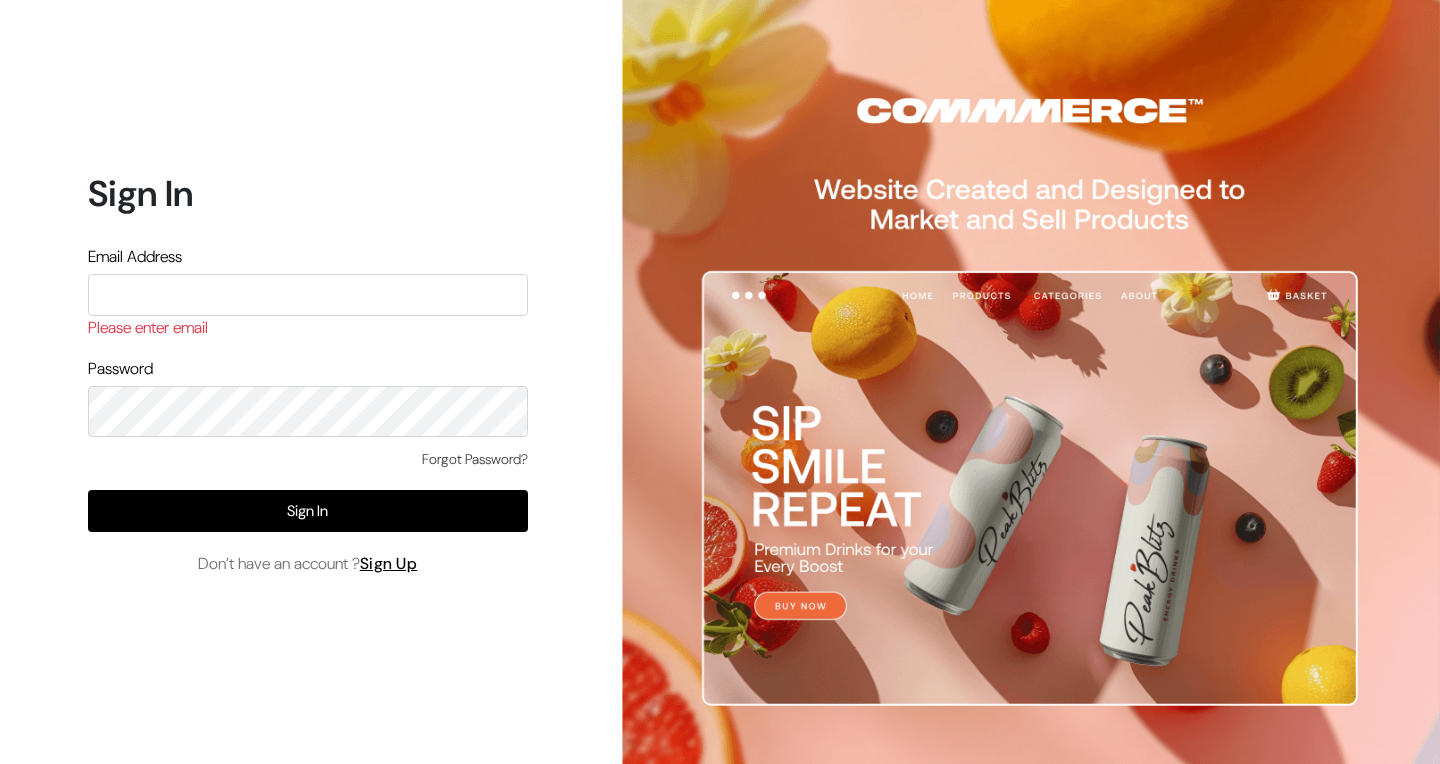 click on "Sign In" at bounding box center [308, 193] 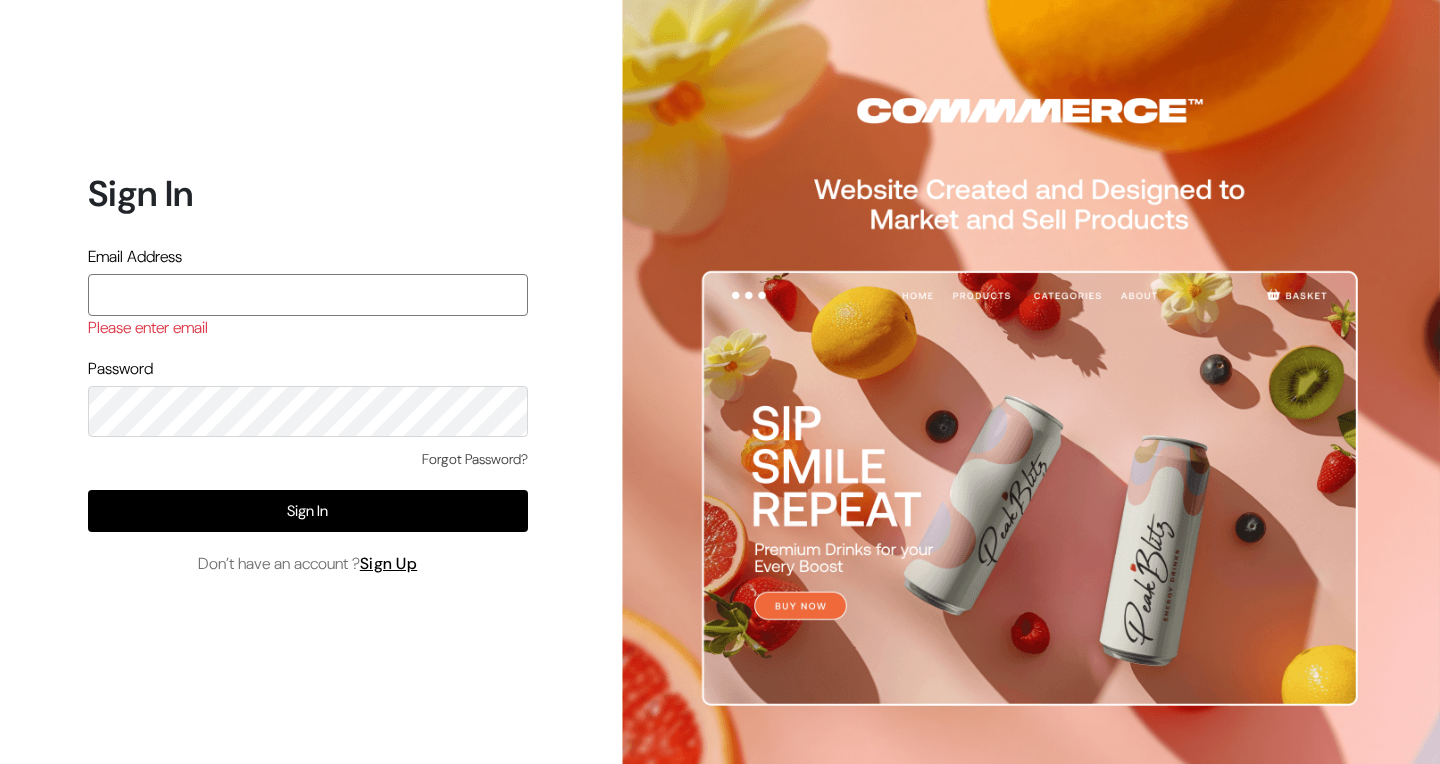 click at bounding box center (308, 295) 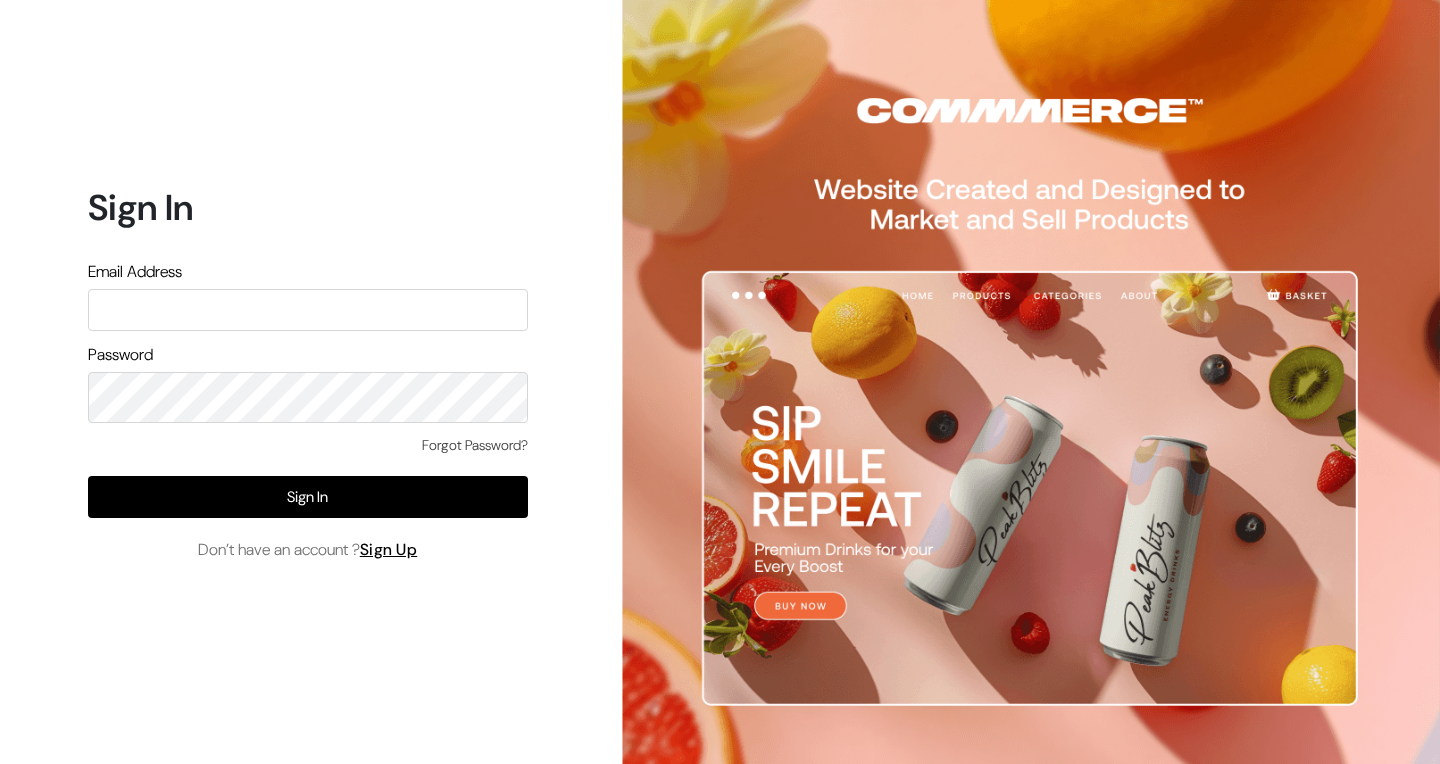 scroll, scrollTop: 0, scrollLeft: 0, axis: both 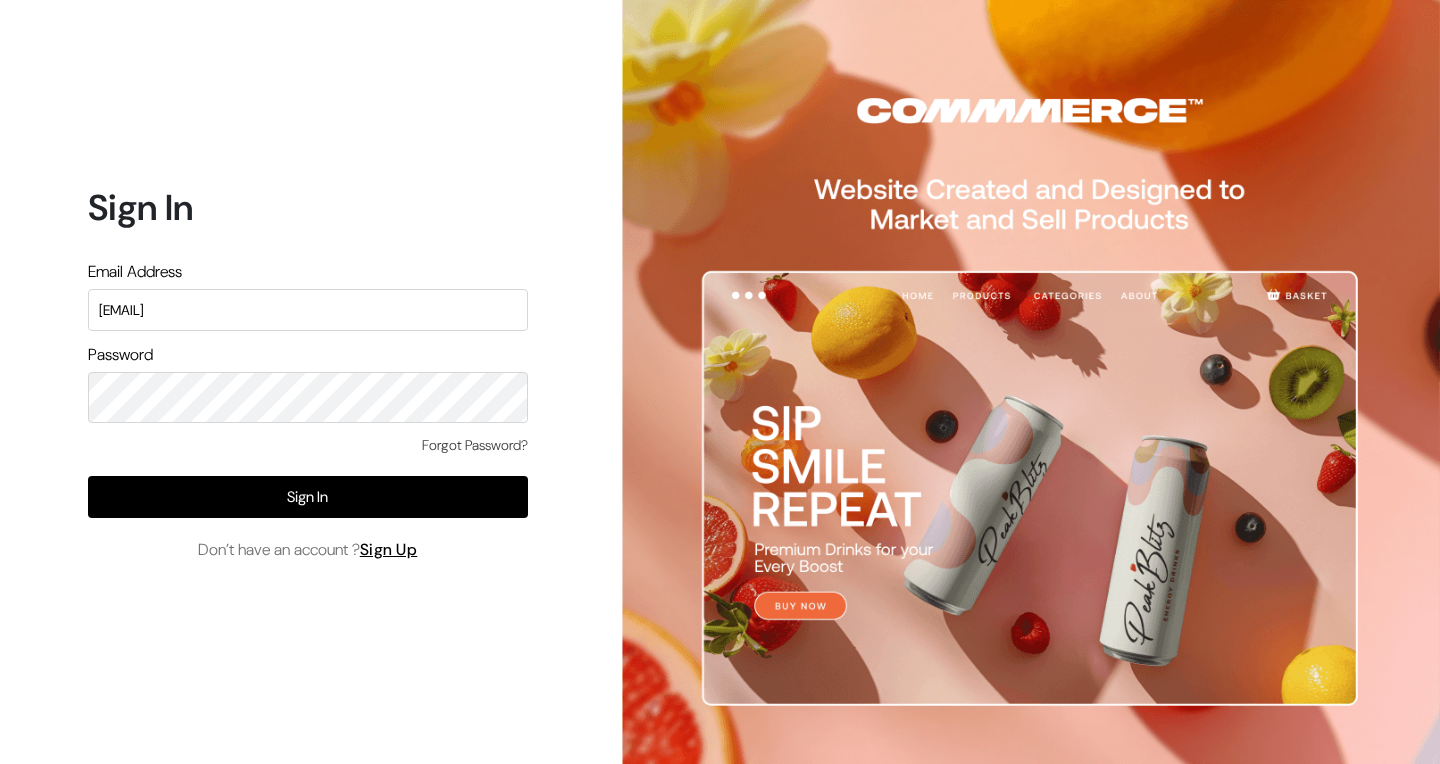 type on "[EMAIL]" 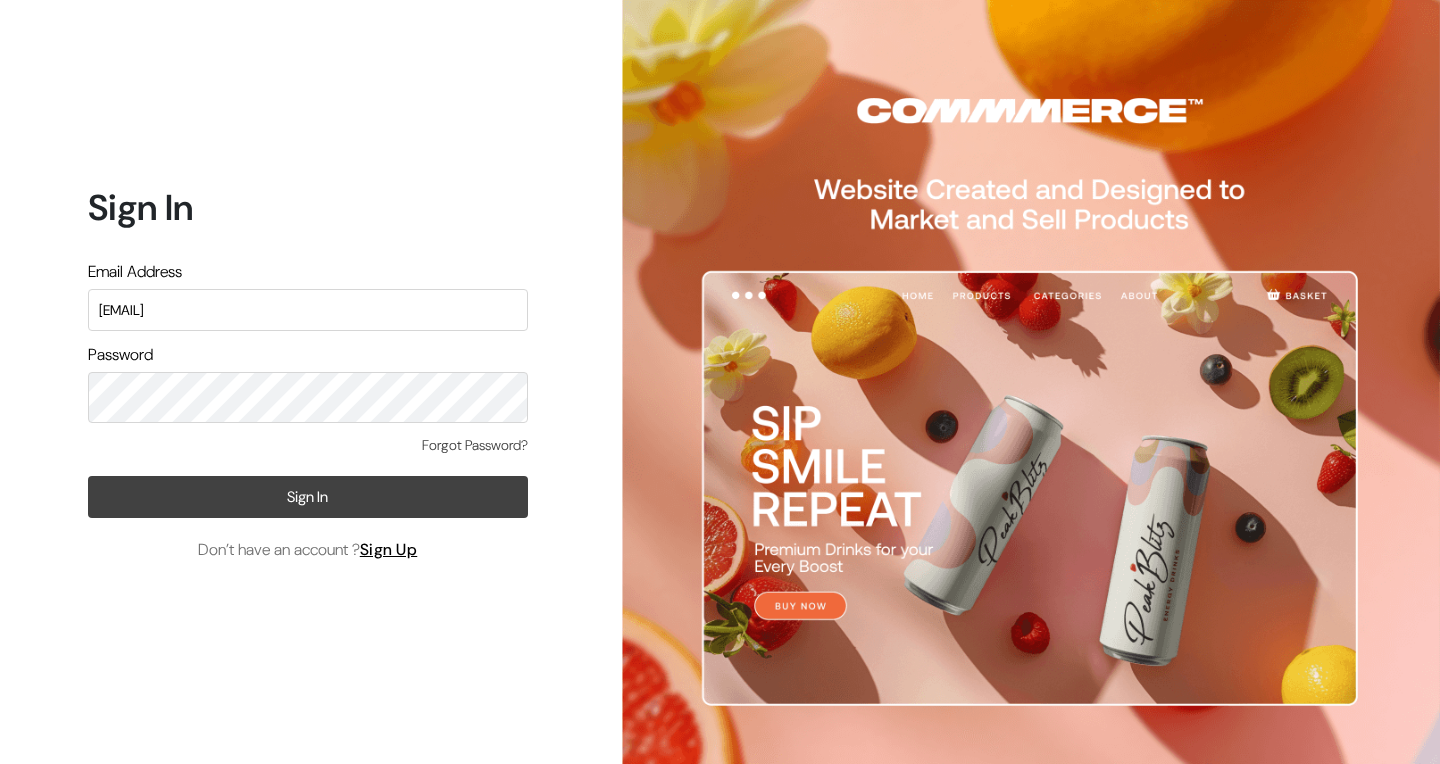 click on "Sign In" at bounding box center (308, 497) 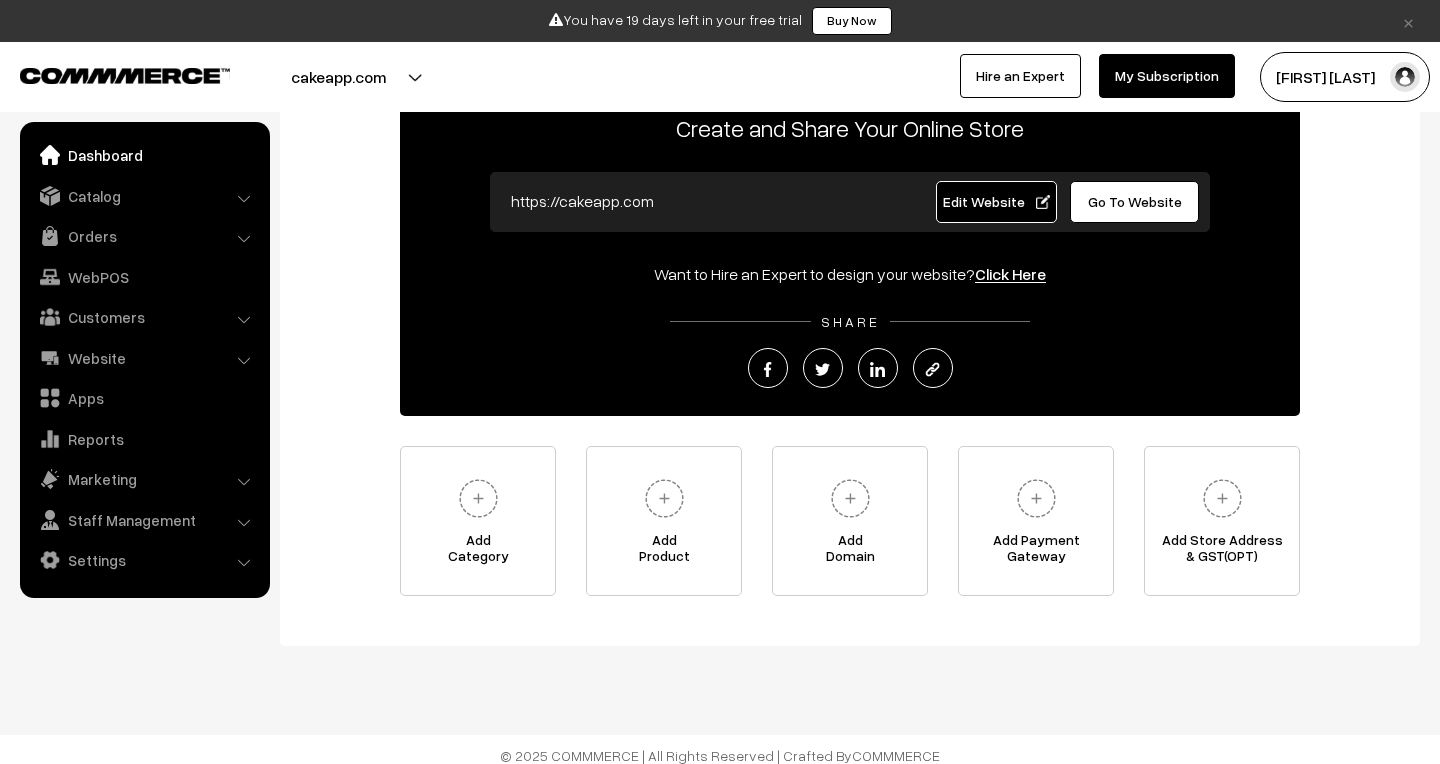 scroll, scrollTop: 168, scrollLeft: 0, axis: vertical 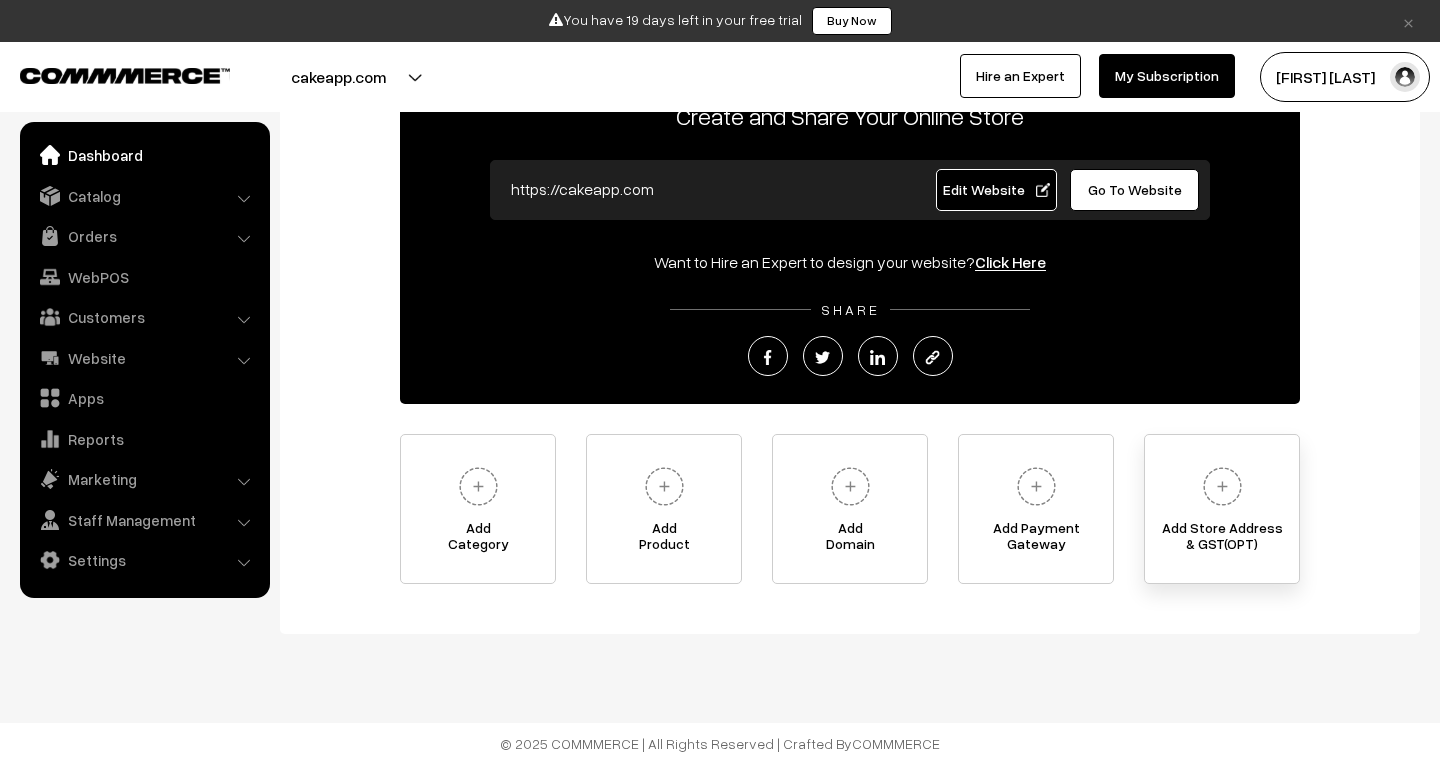 click at bounding box center [1222, 486] 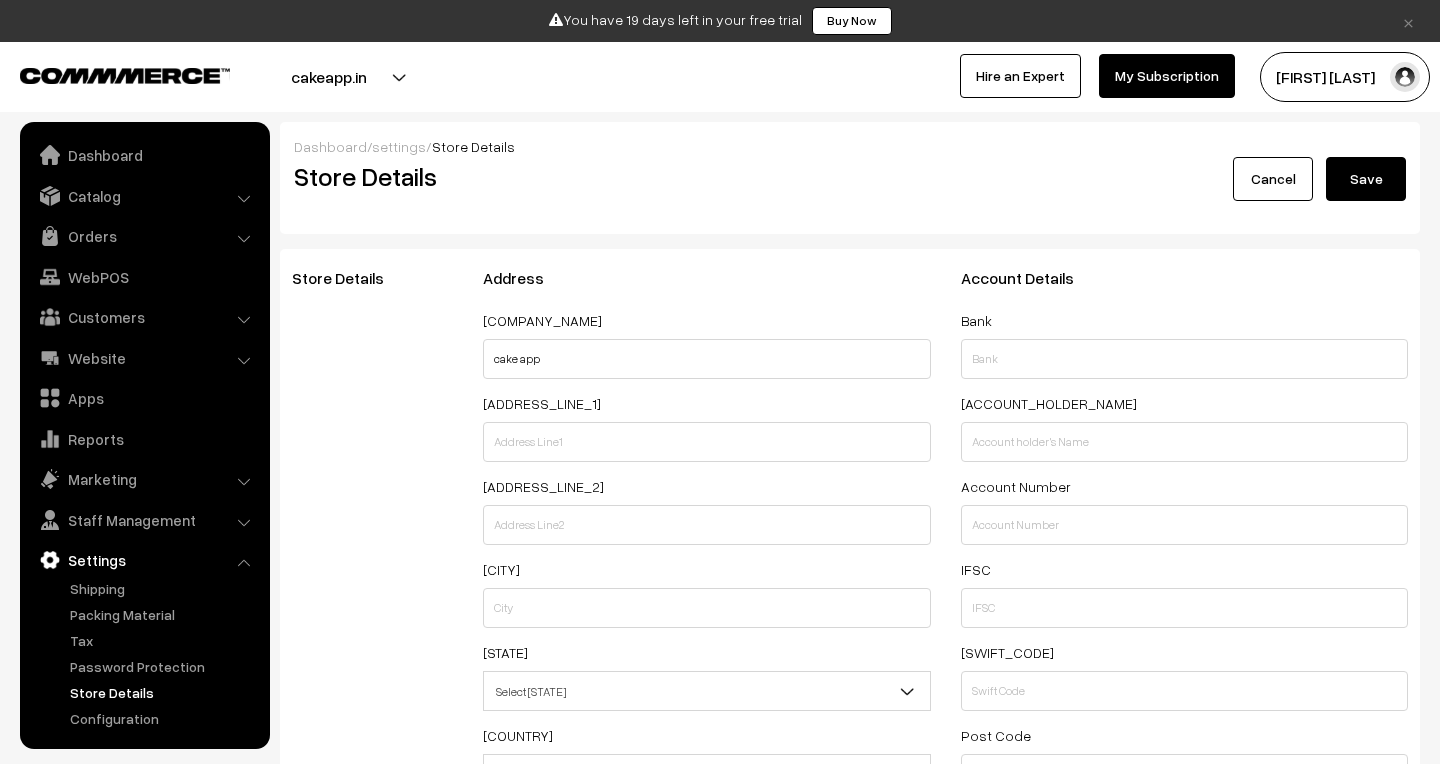 select on "99" 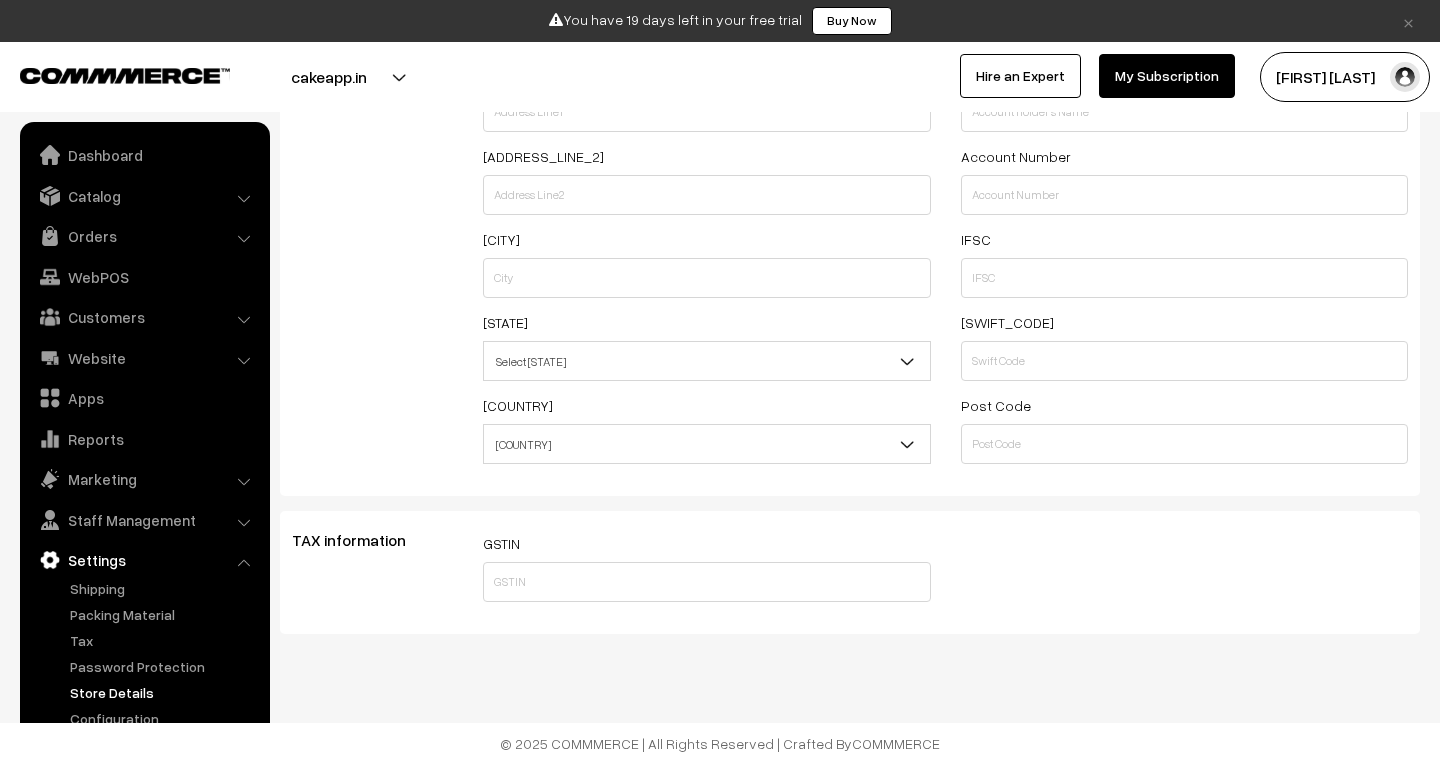 scroll, scrollTop: 385, scrollLeft: 0, axis: vertical 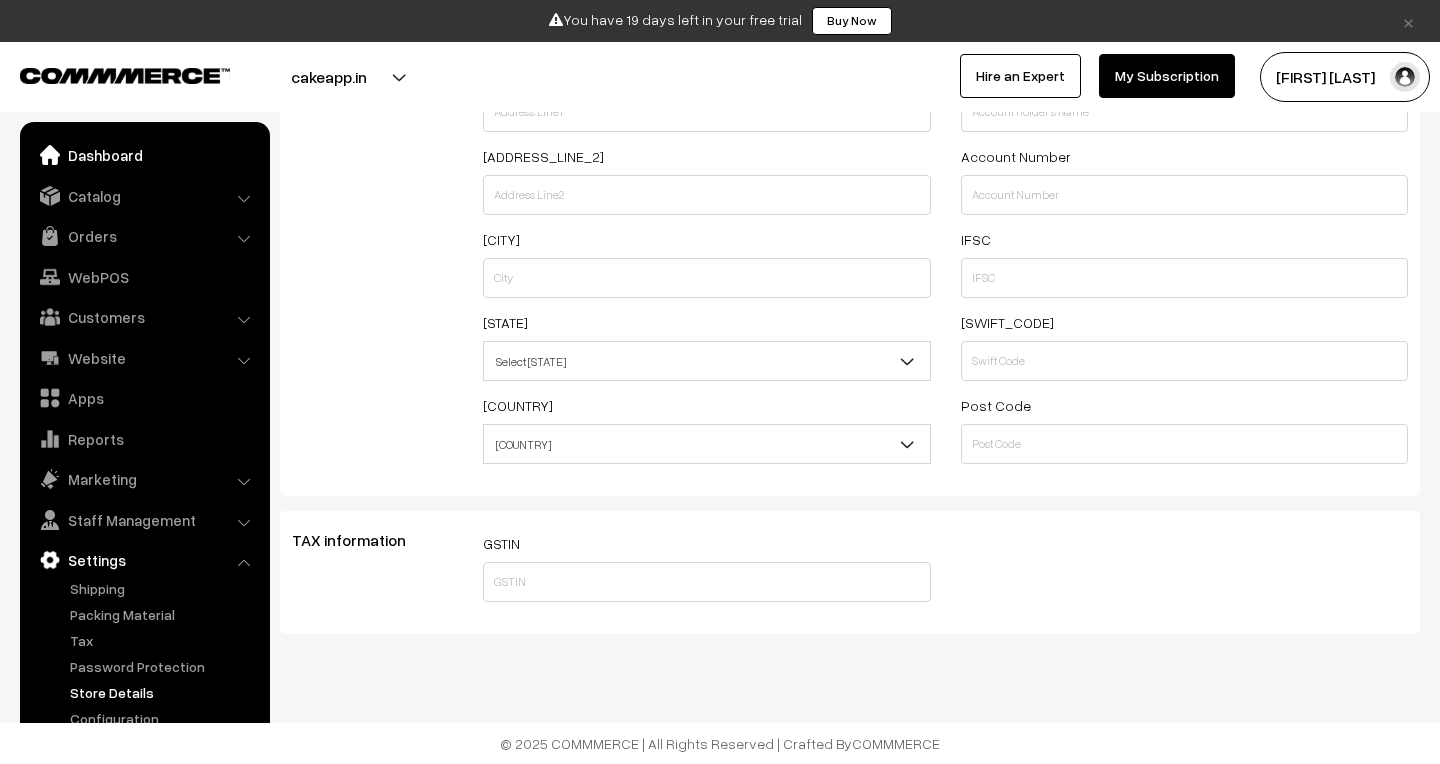 click on "Dashboard" at bounding box center [144, 155] 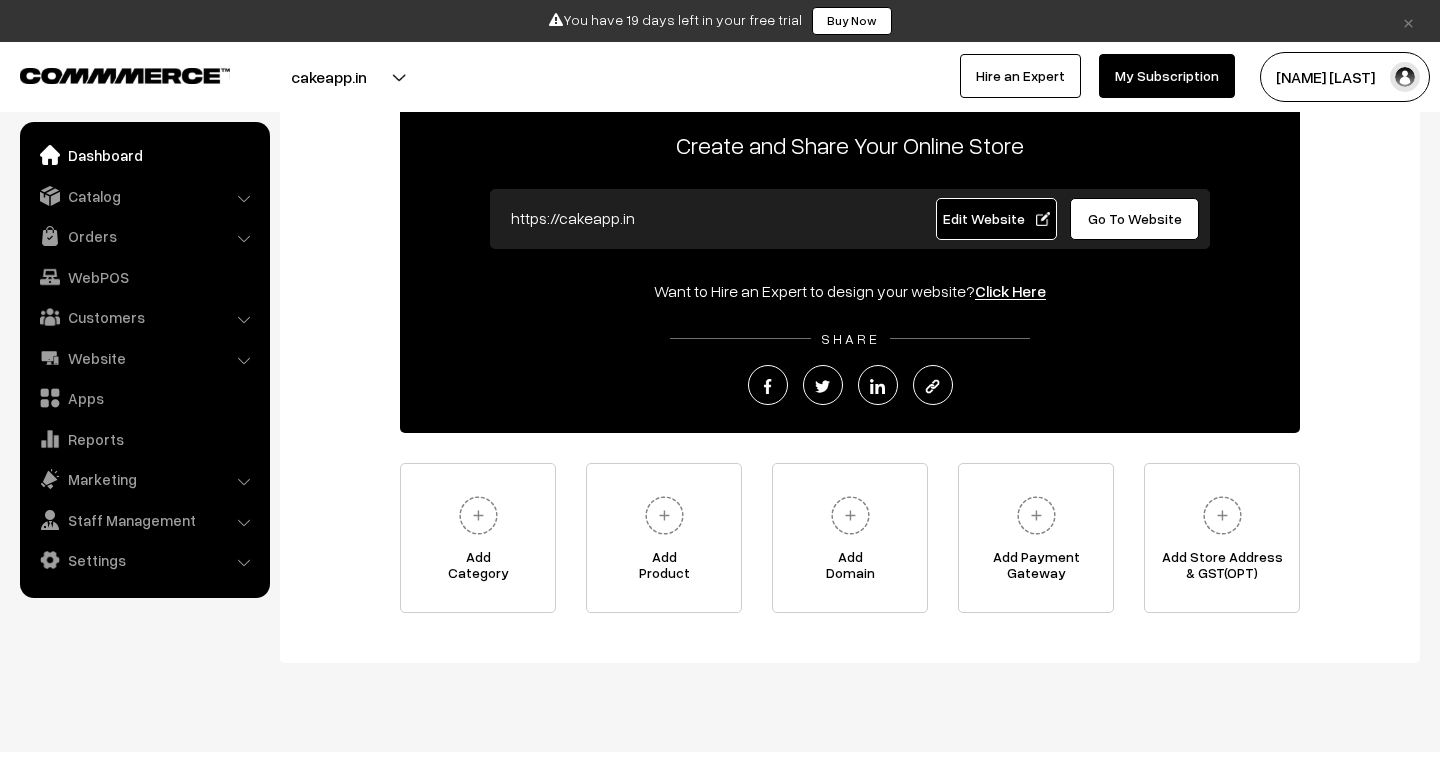 scroll, scrollTop: 168, scrollLeft: 0, axis: vertical 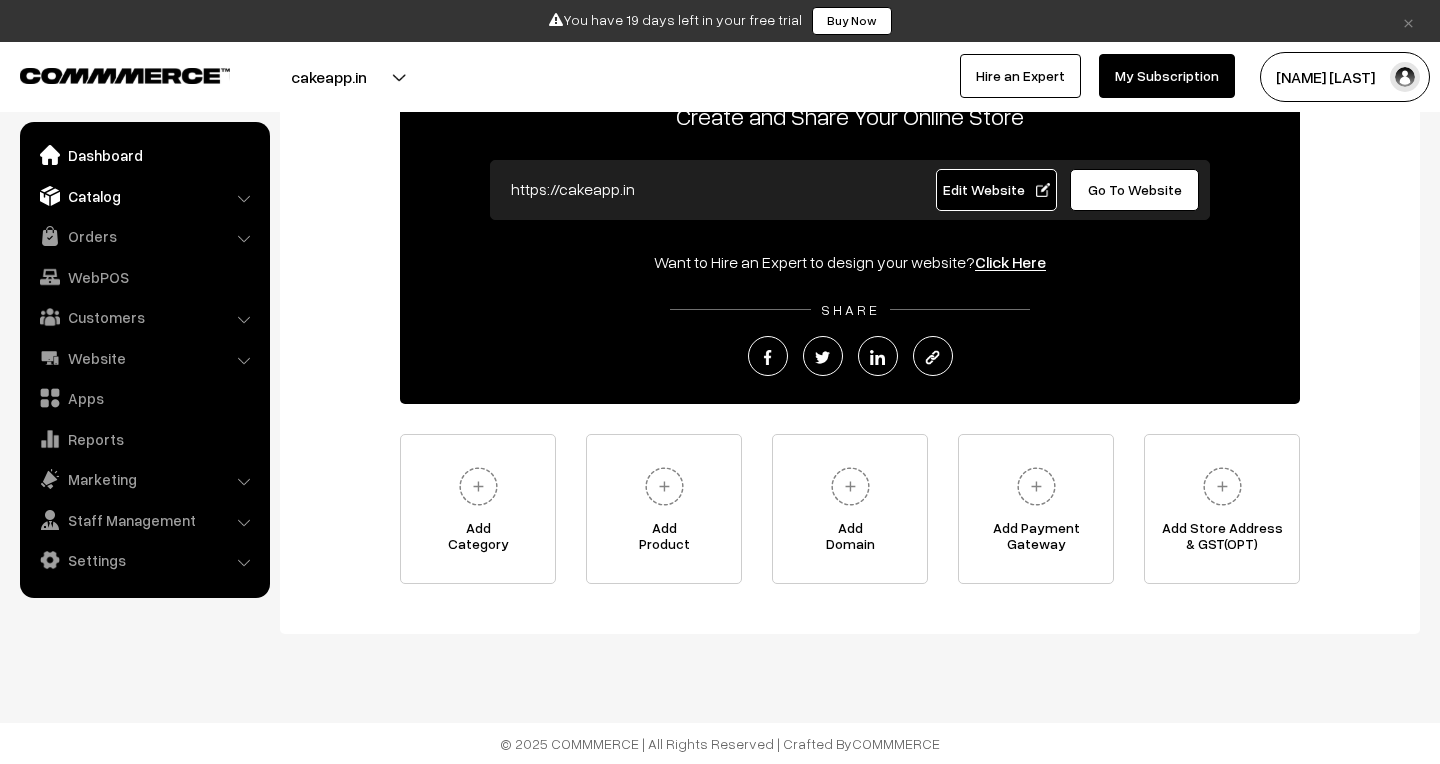 click on "Catalog" at bounding box center (144, 196) 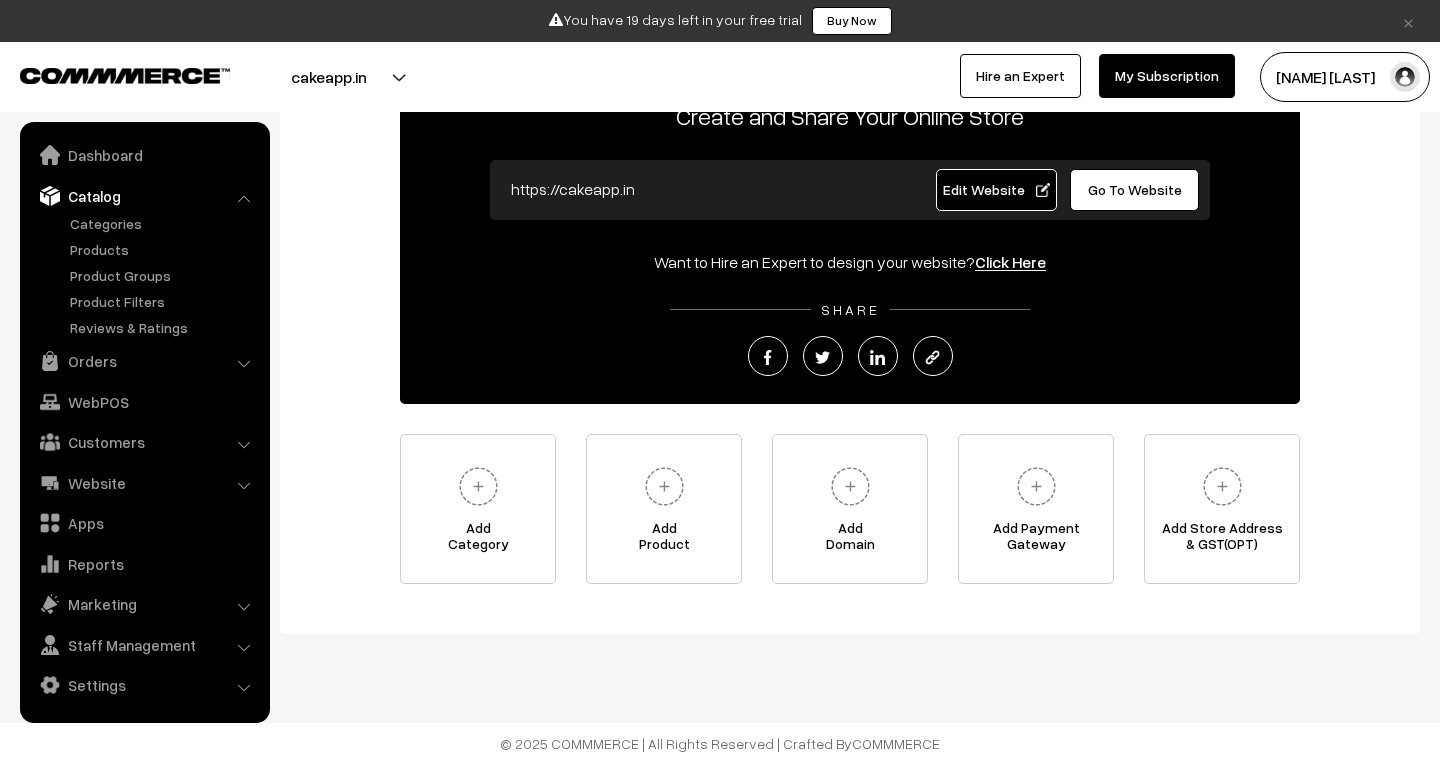 click on "Catalog" at bounding box center (144, 196) 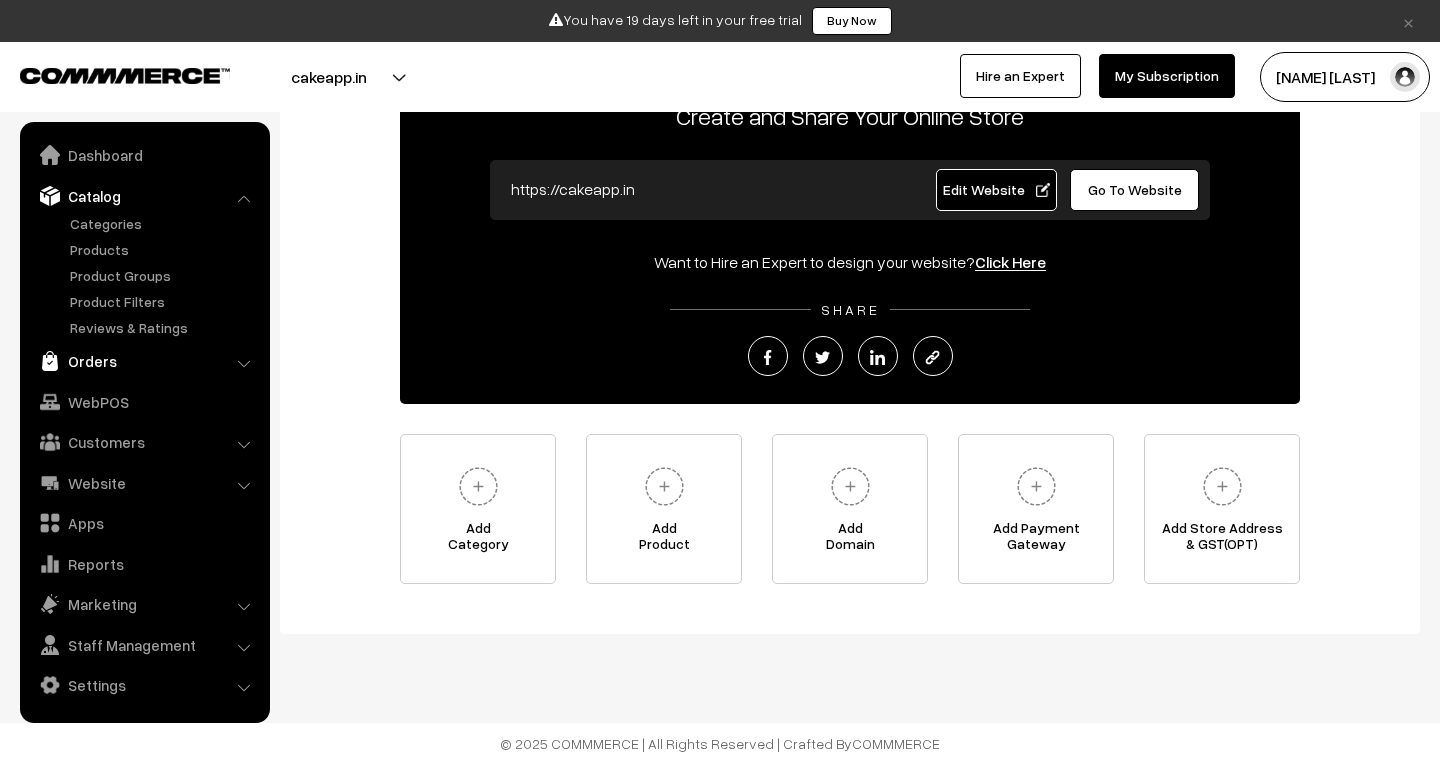 click on "Orders" at bounding box center (144, 361) 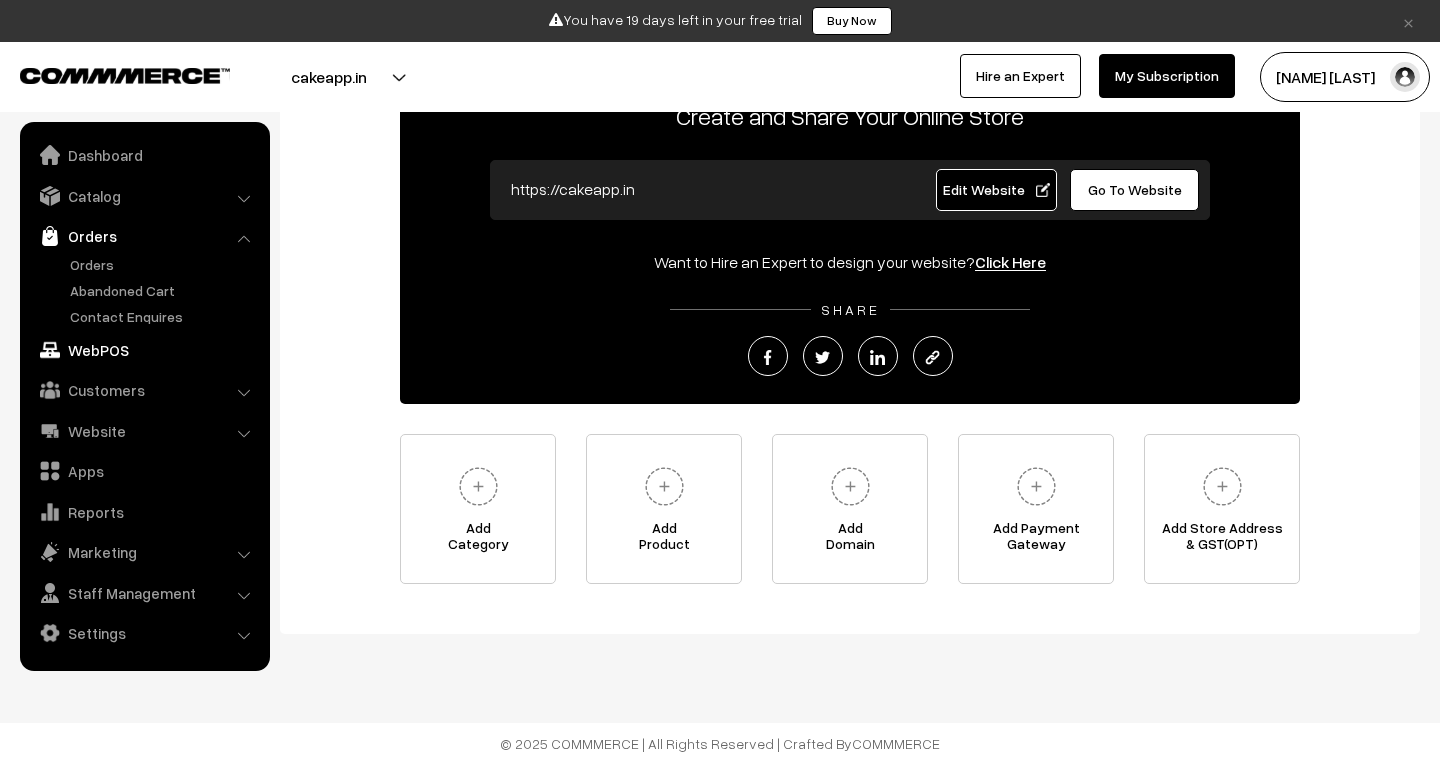 click on "WebPOS" at bounding box center (144, 350) 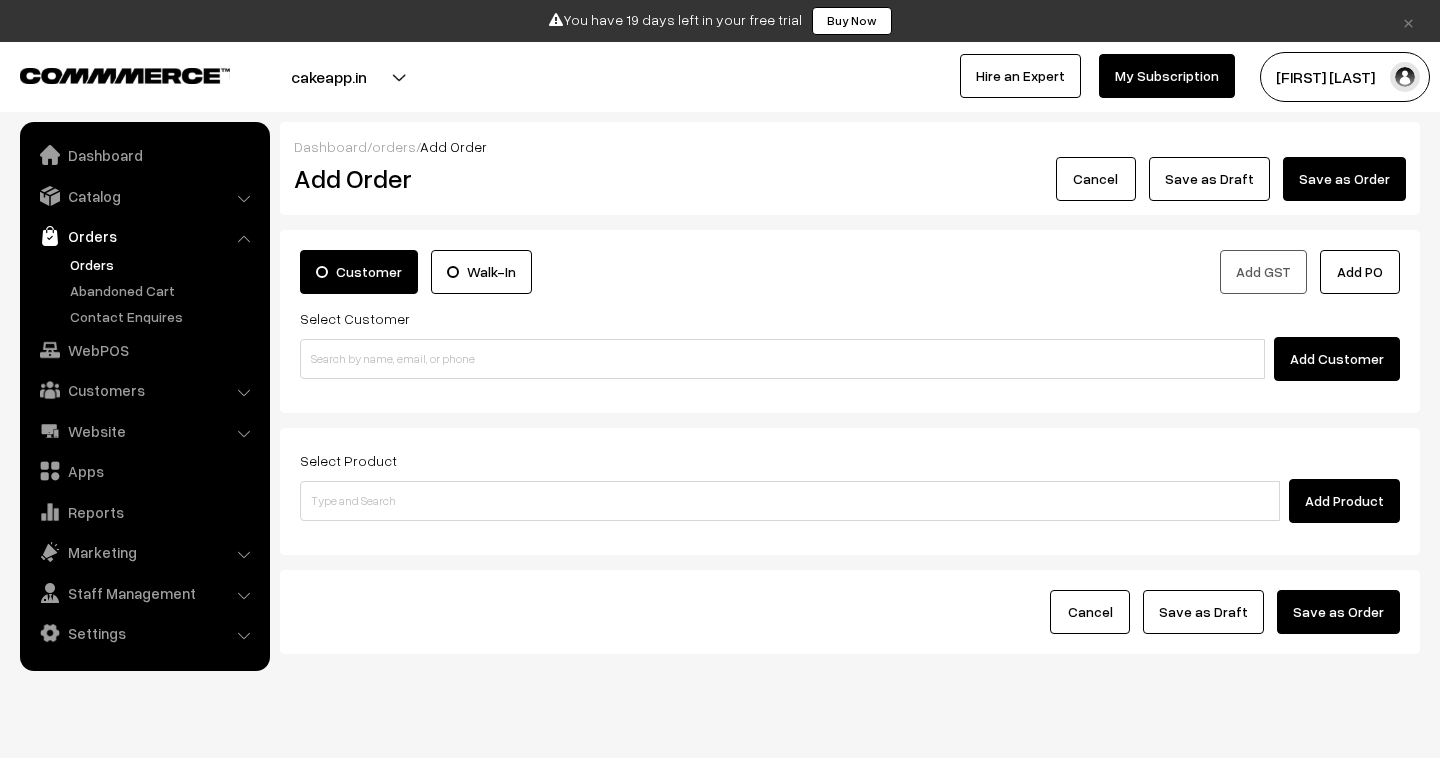 scroll, scrollTop: 0, scrollLeft: 0, axis: both 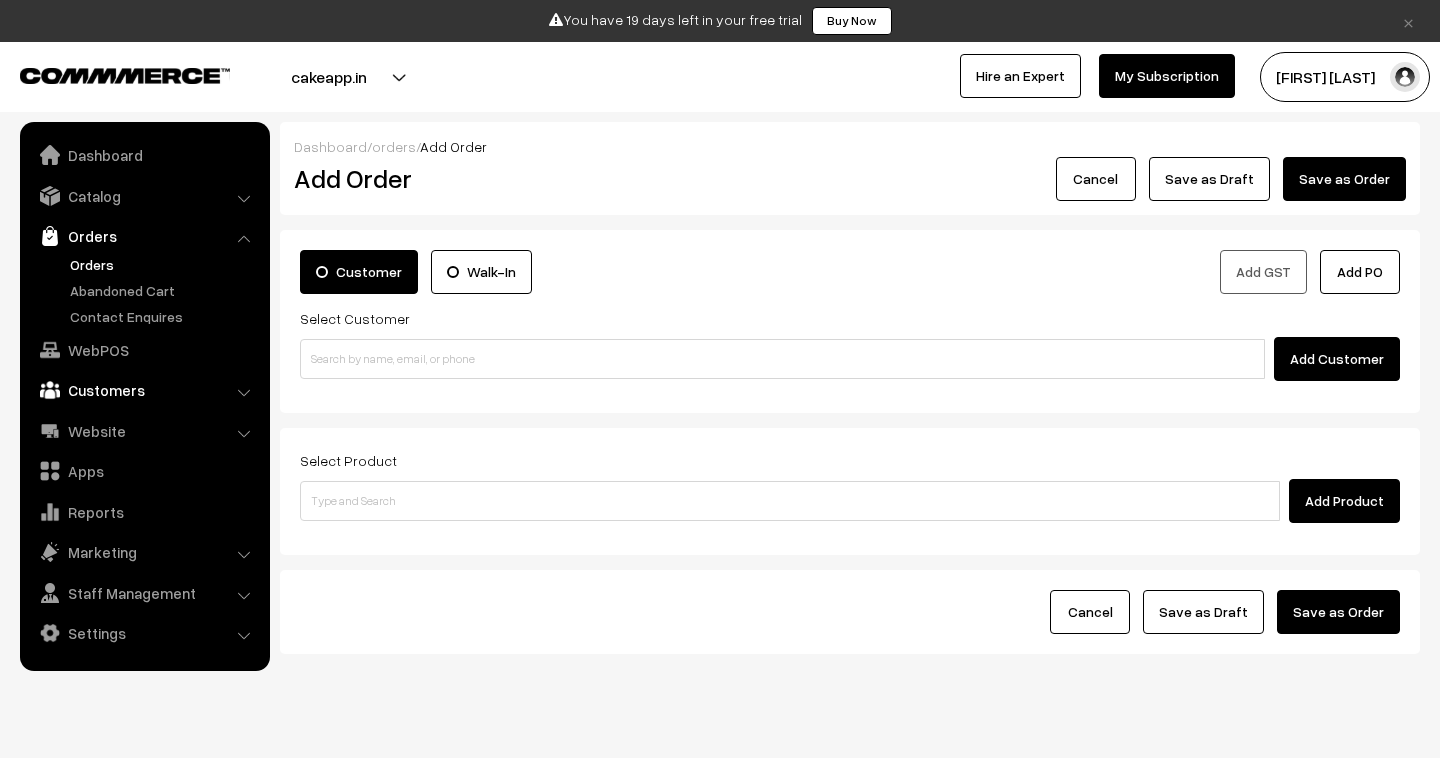 click on "Customers" at bounding box center (144, 390) 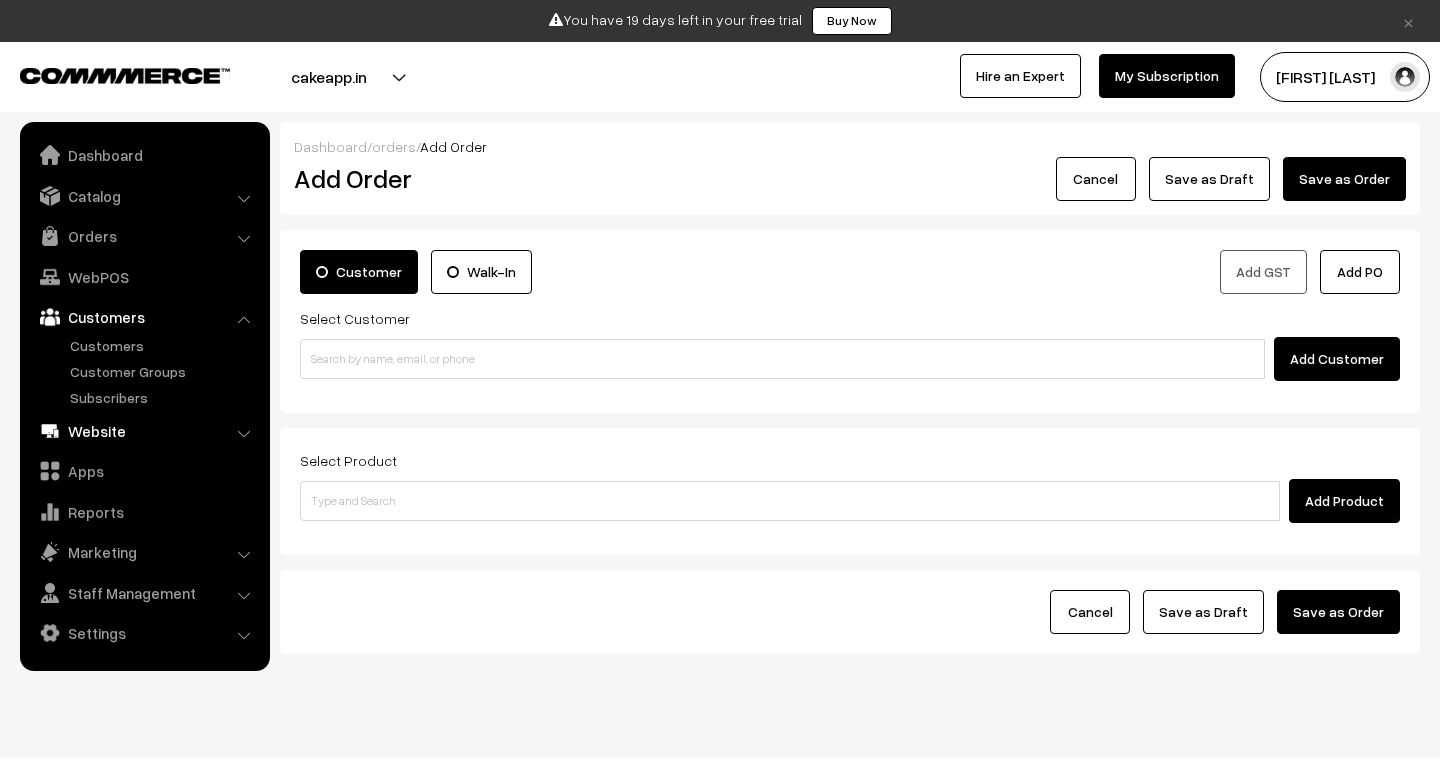 click on "Website" at bounding box center [144, 431] 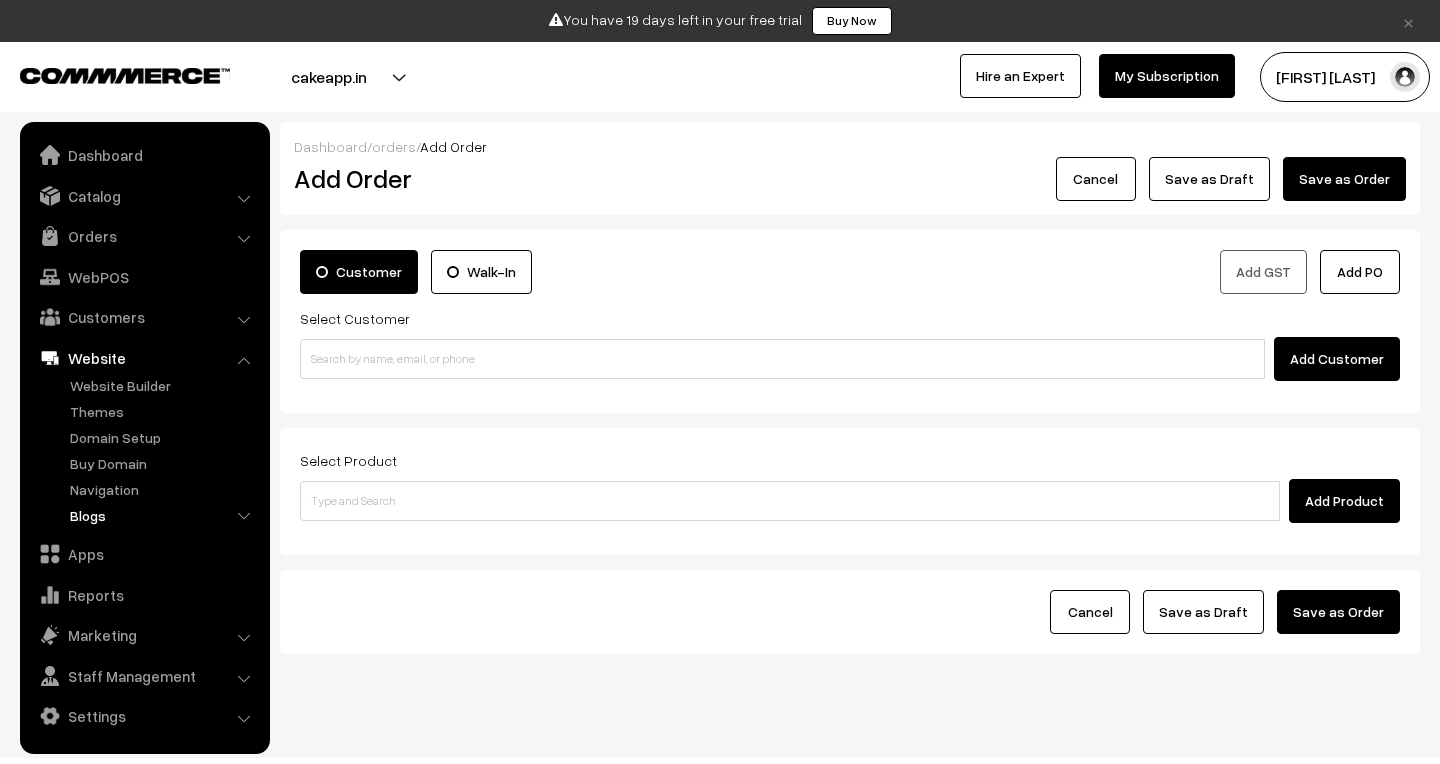 click on "Blogs" at bounding box center (164, 515) 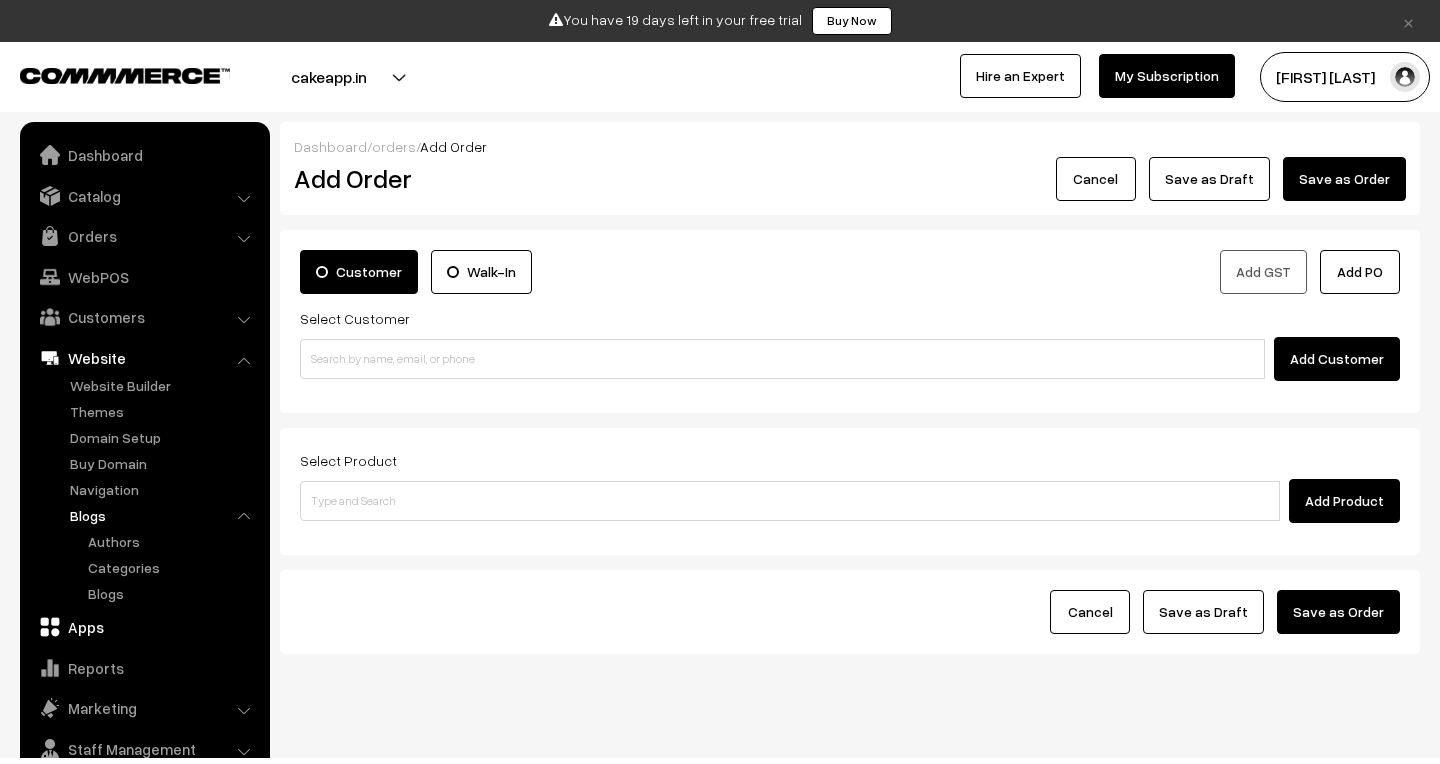 click on "Apps" at bounding box center (144, 627) 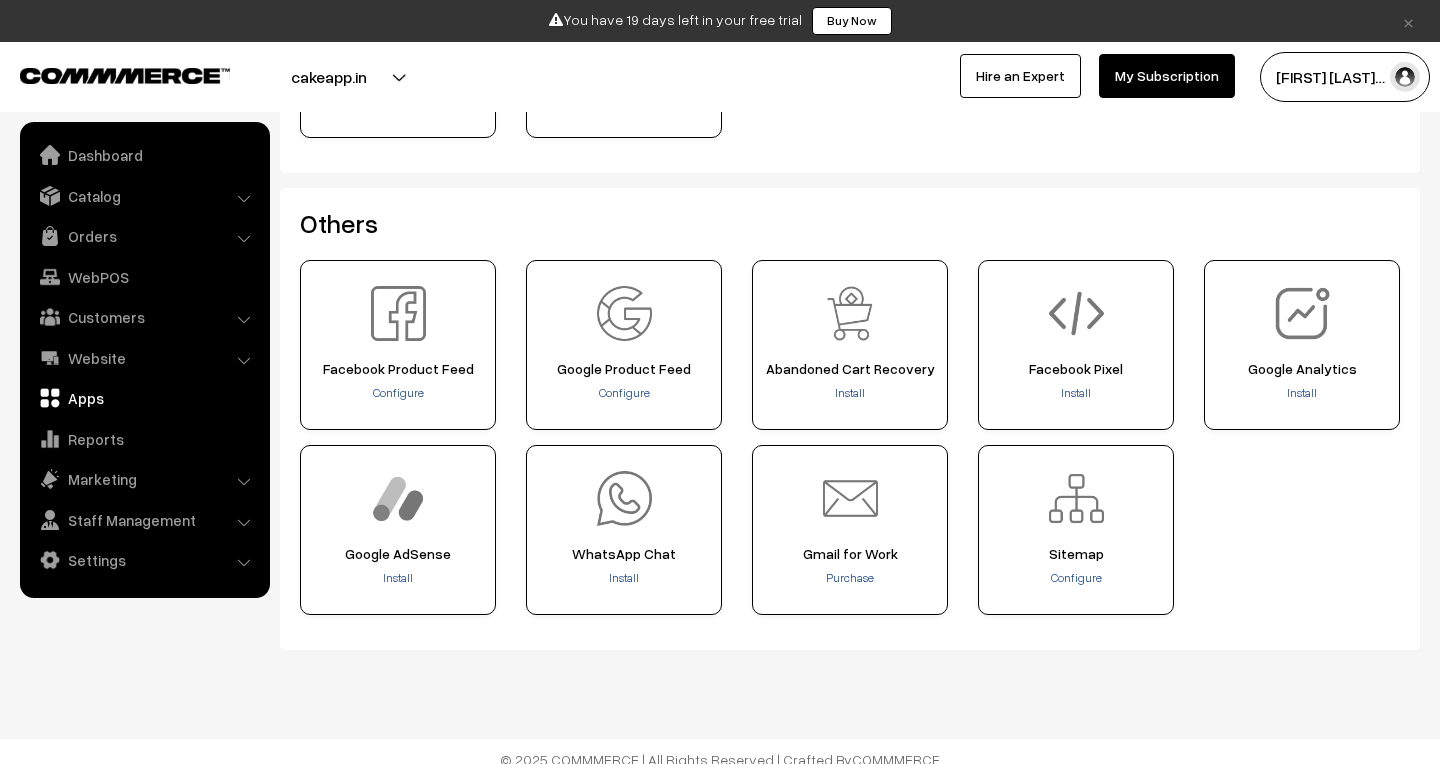scroll, scrollTop: 852, scrollLeft: 0, axis: vertical 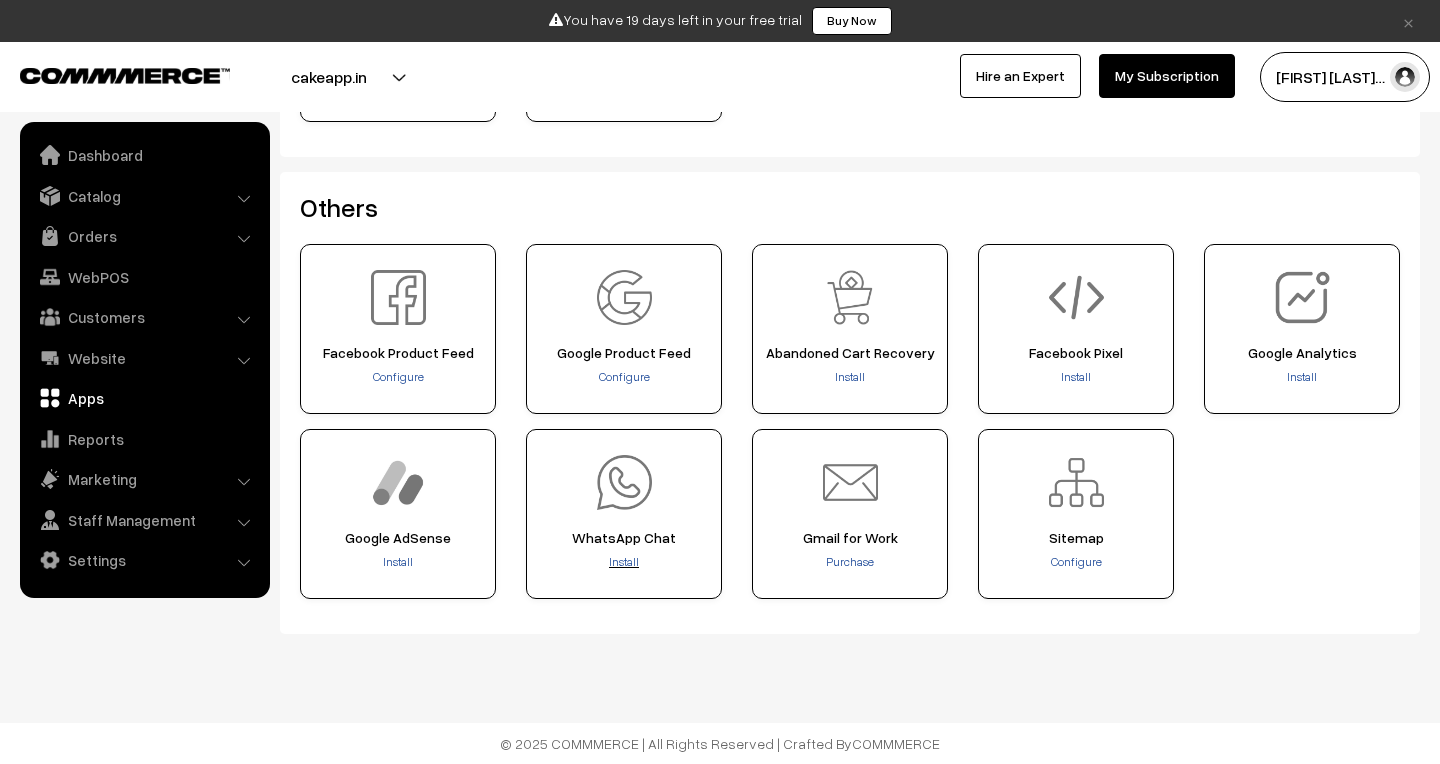 click on "Install" at bounding box center (624, 561) 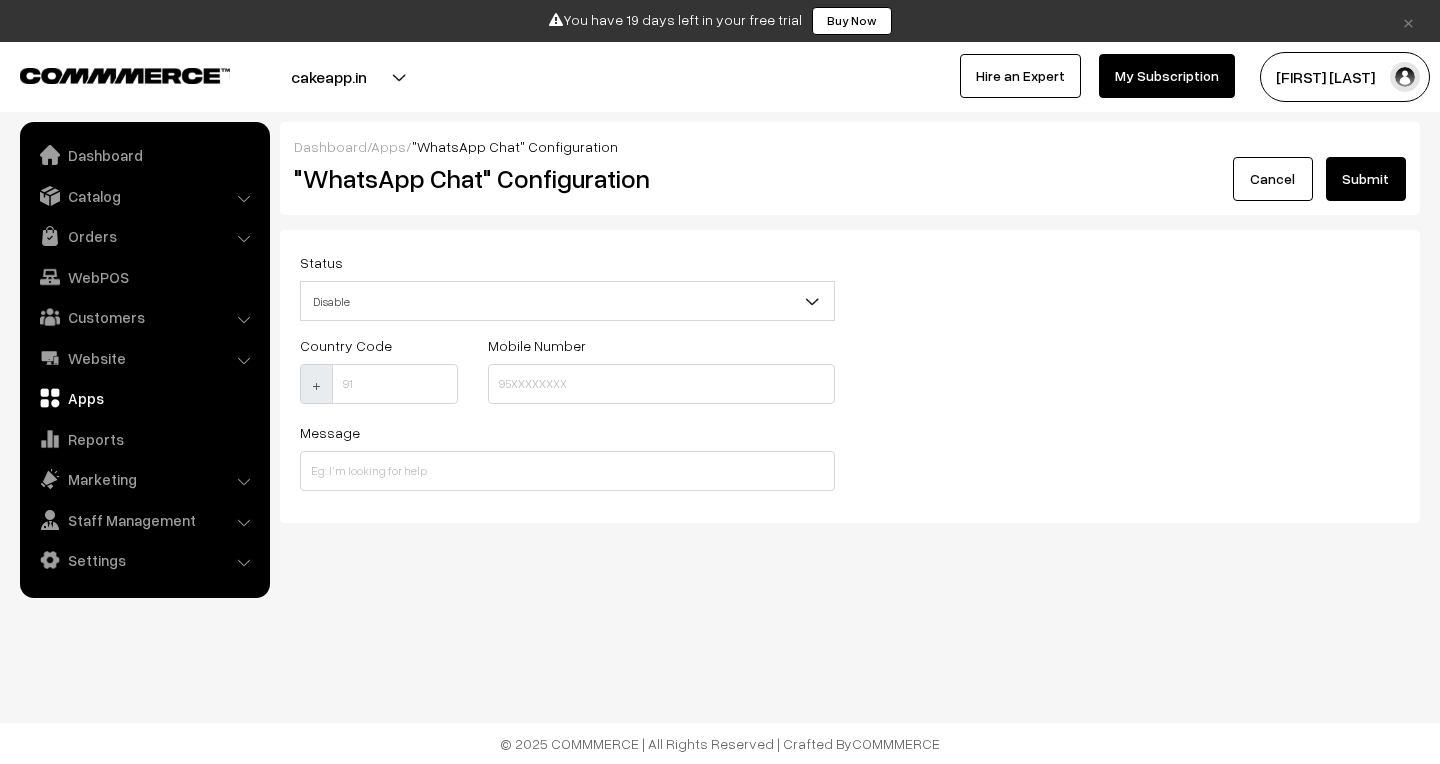 scroll, scrollTop: 0, scrollLeft: 0, axis: both 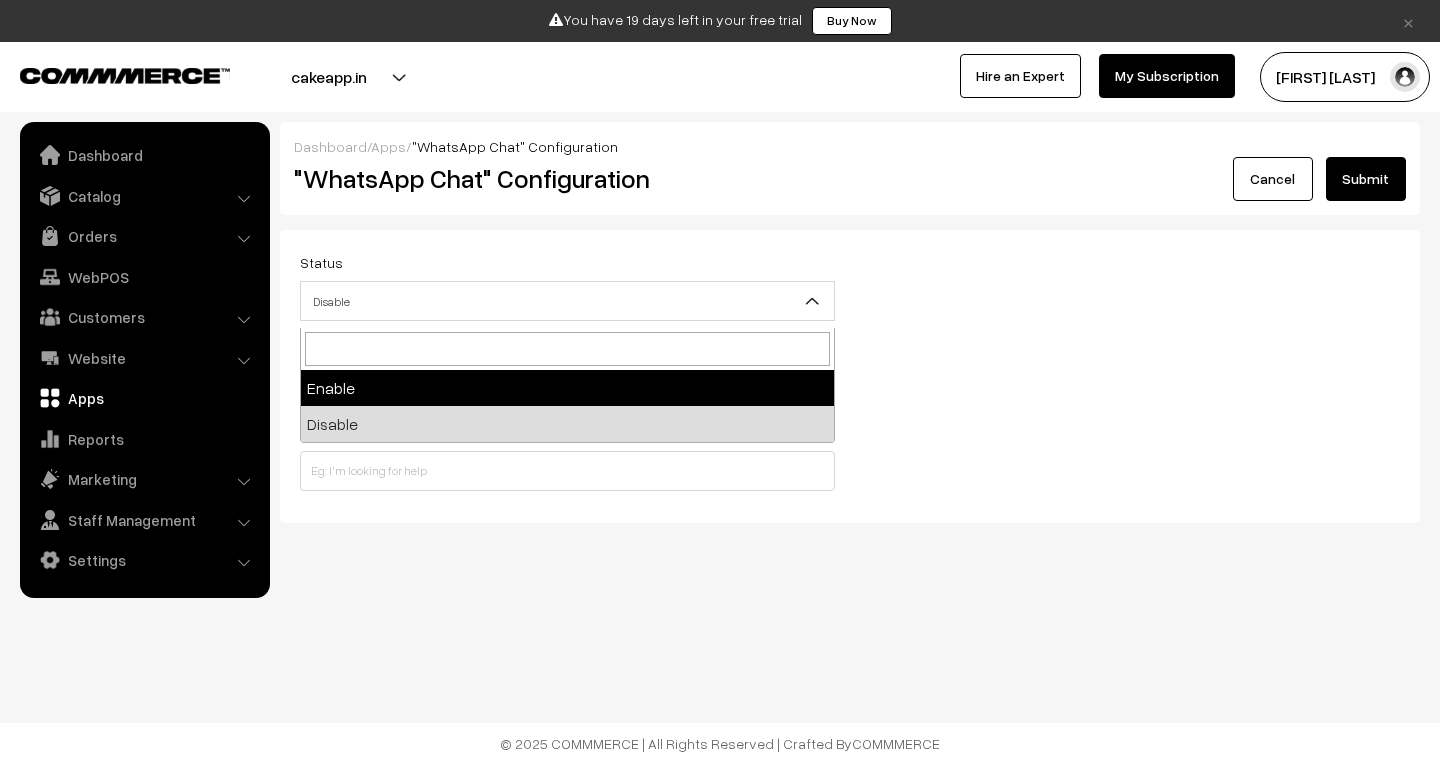 select on "1" 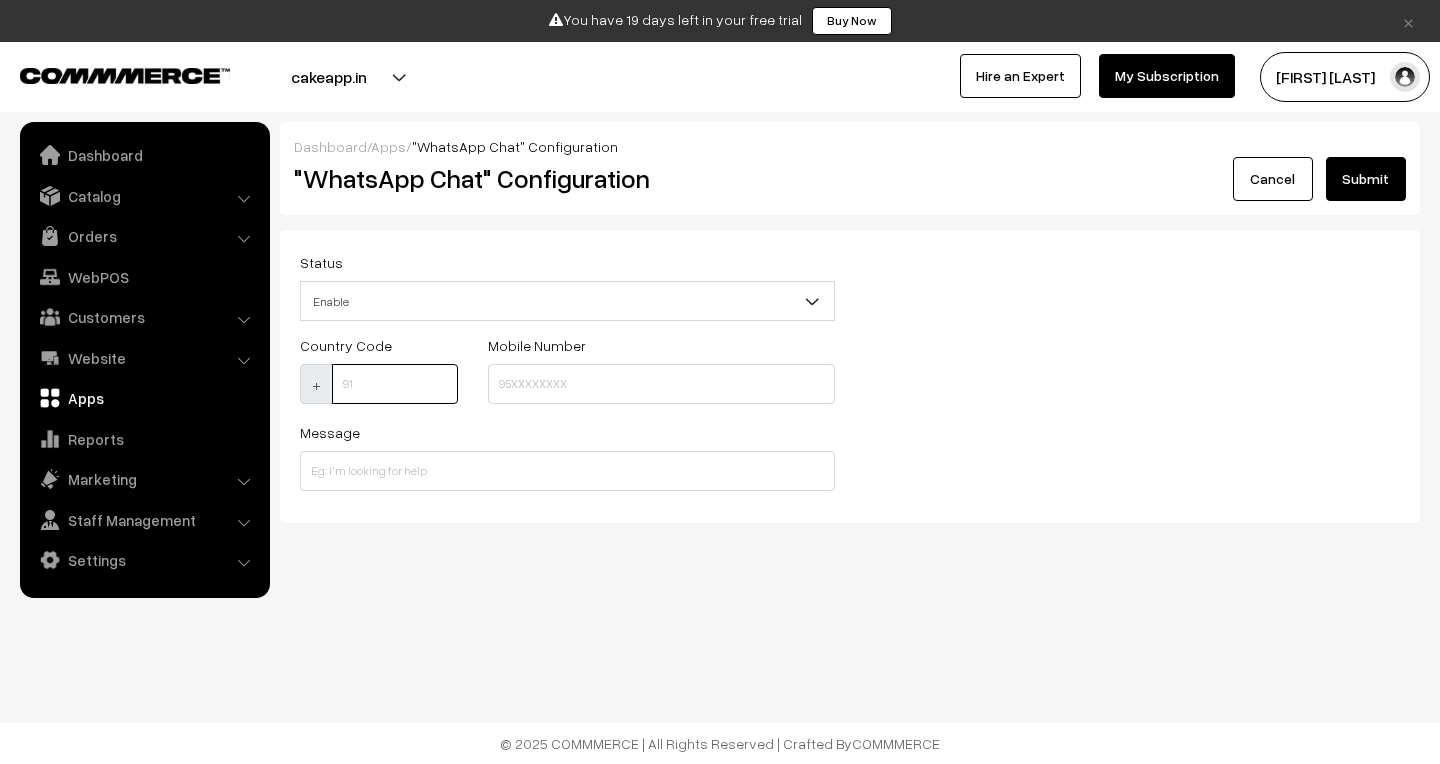 click at bounding box center (395, 384) 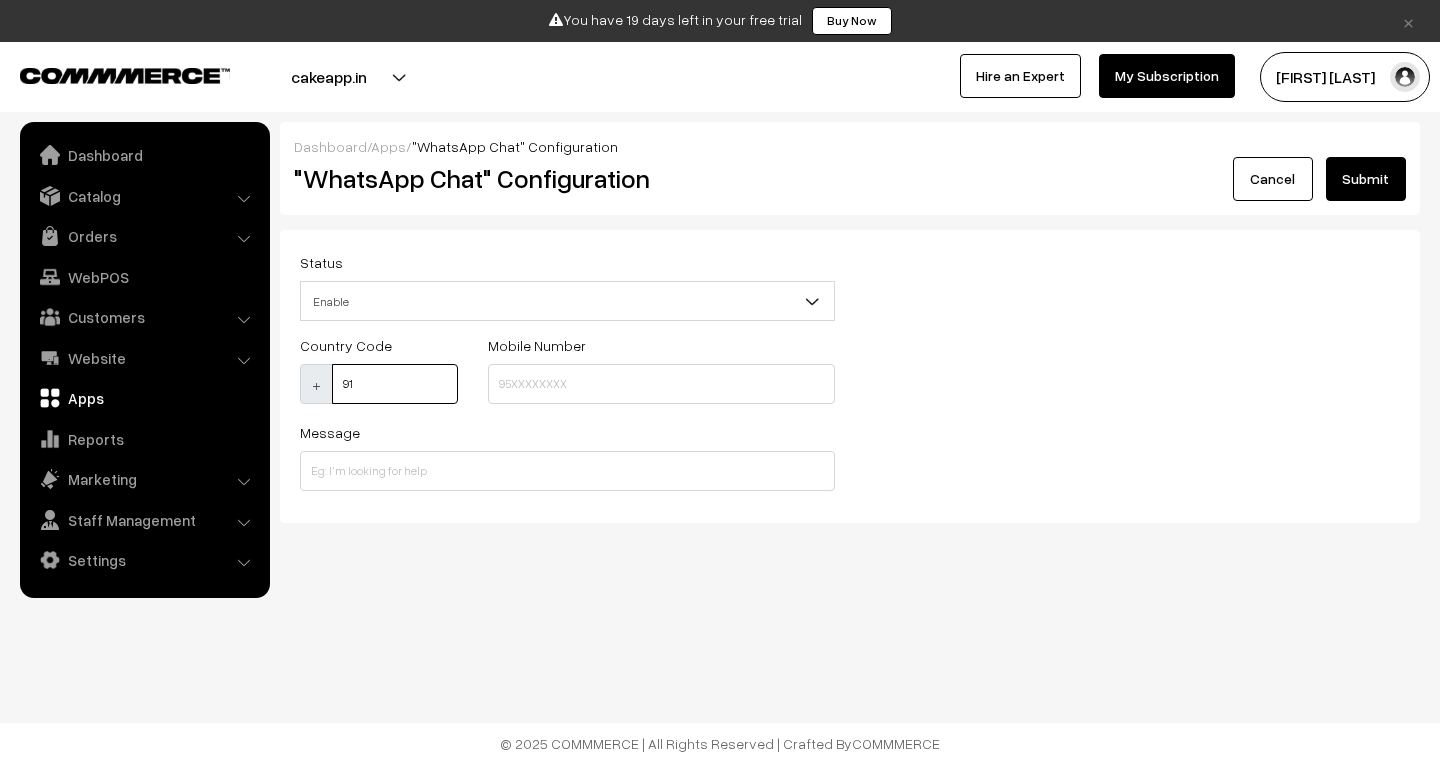 type on "91" 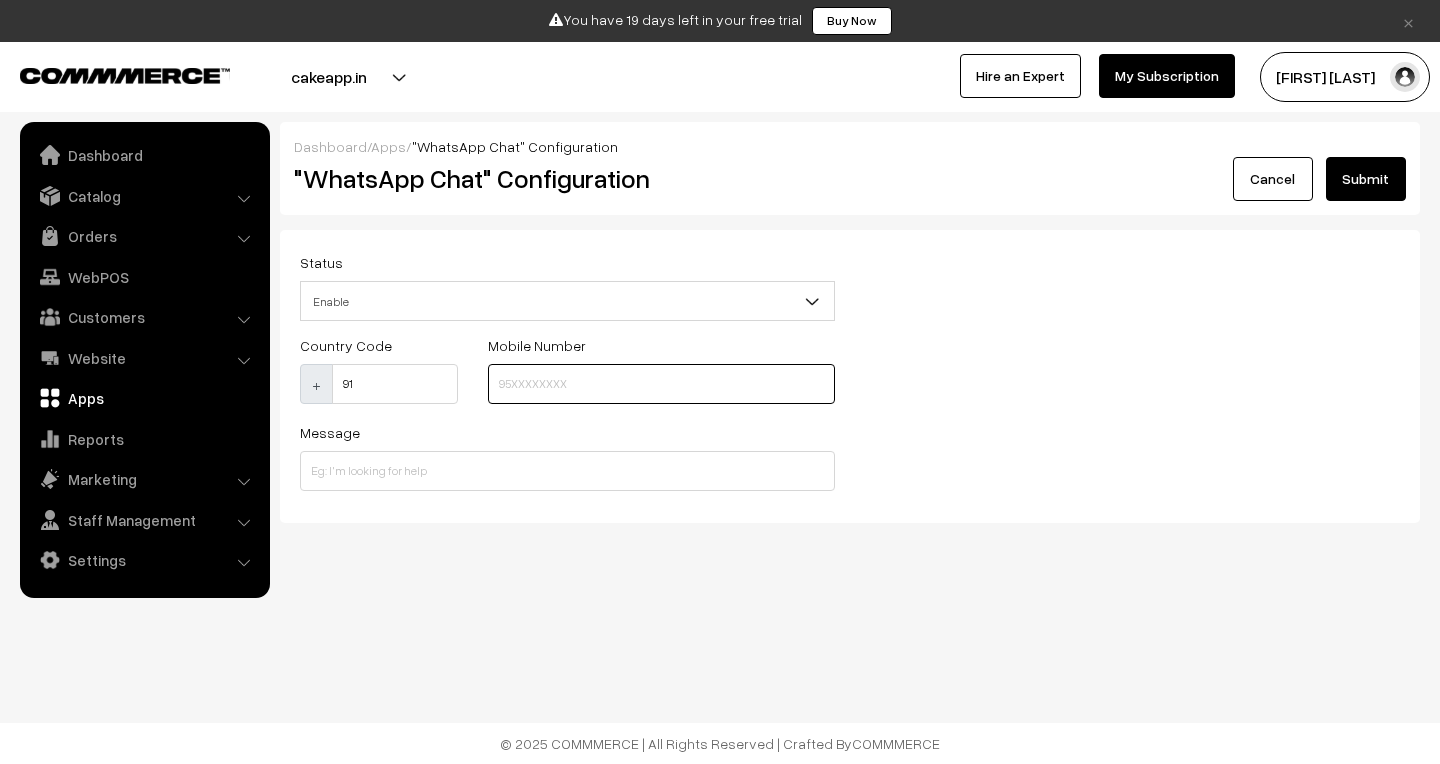 click at bounding box center (661, 384) 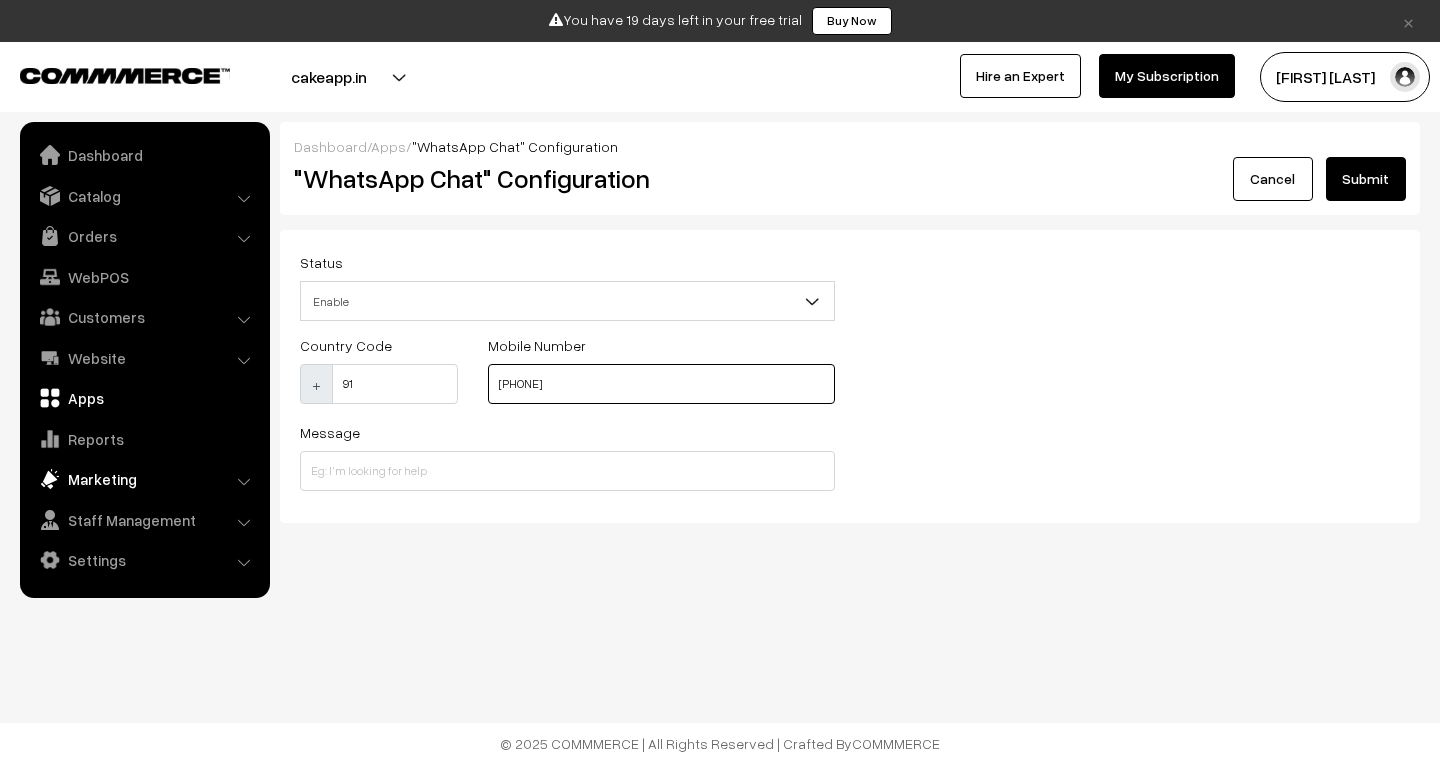 type on "9911995259" 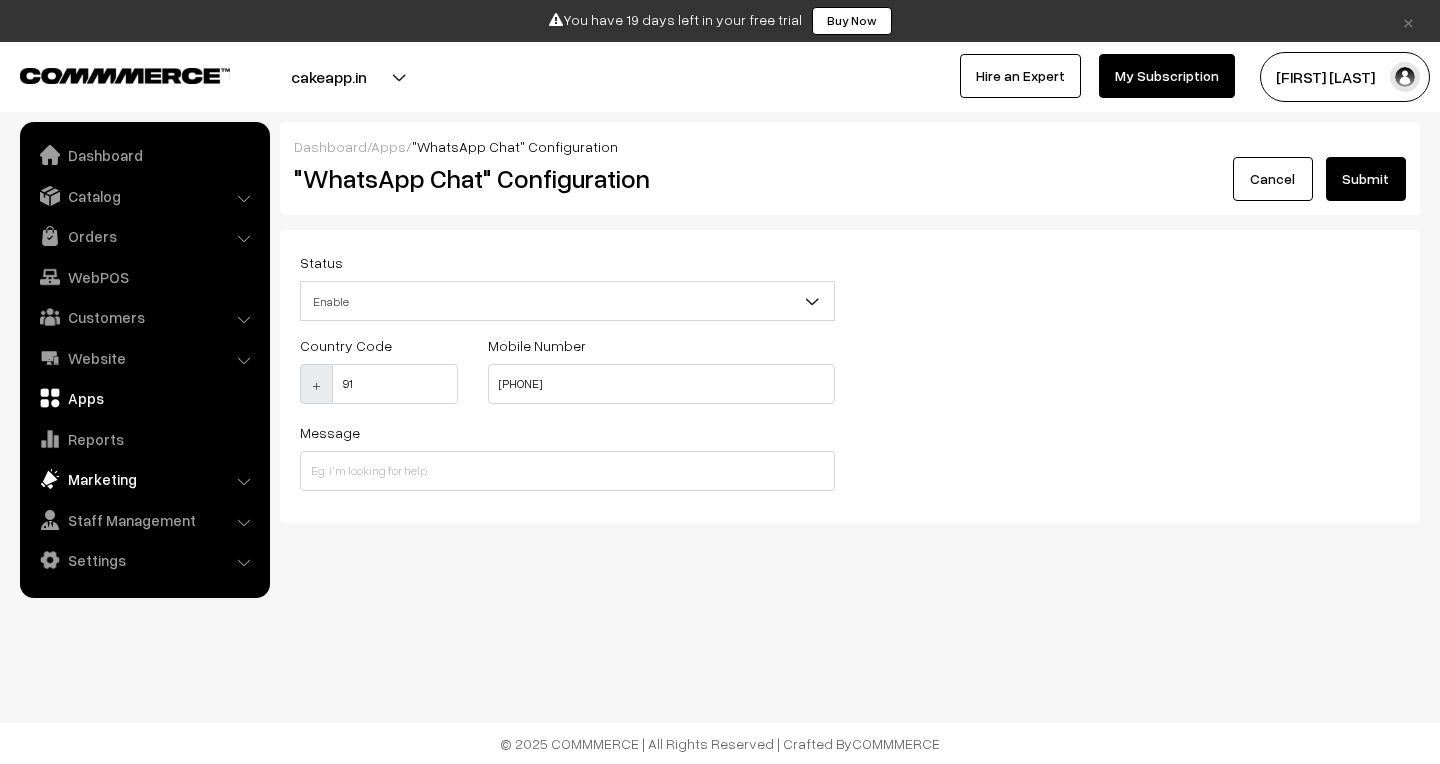 click on "Marketing" at bounding box center (144, 479) 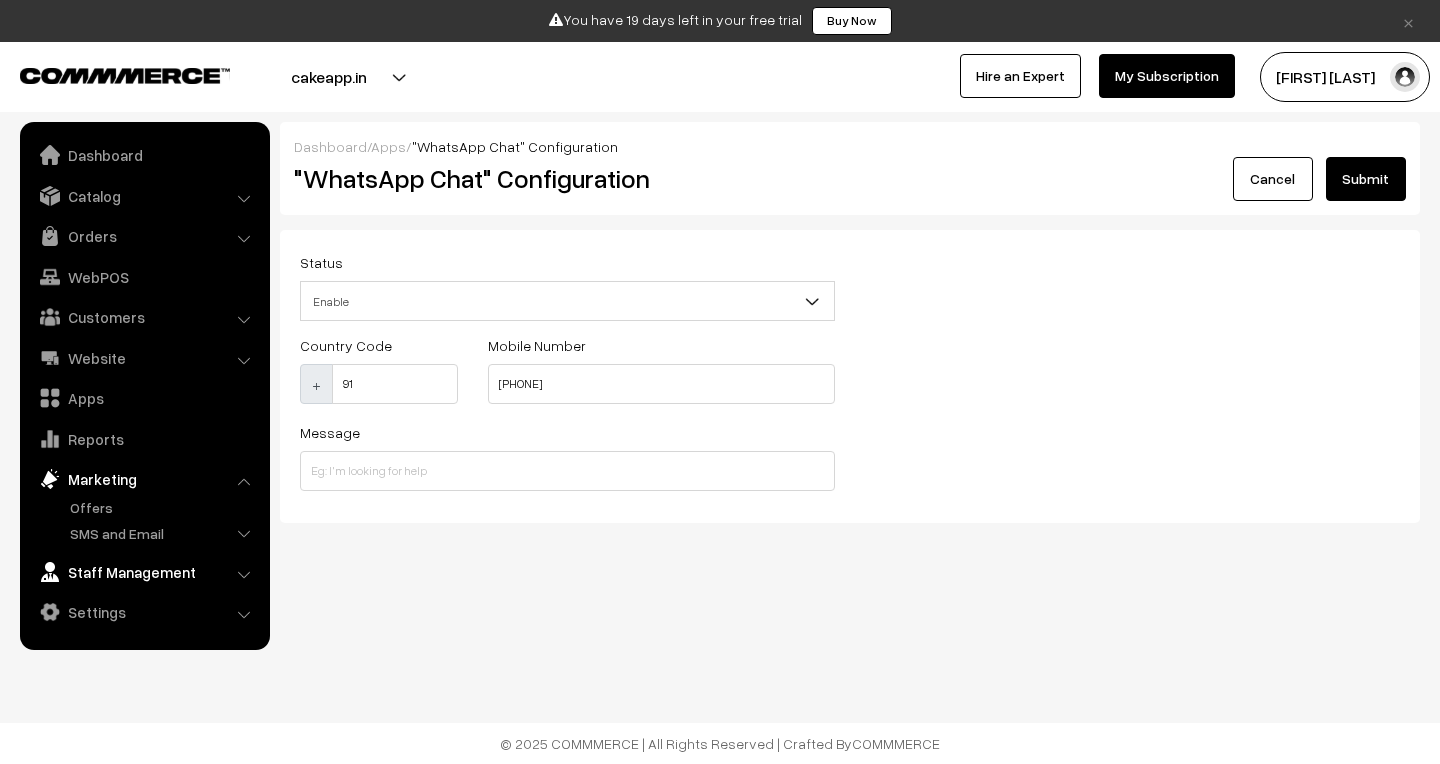 click on "Staff Management" at bounding box center [144, 572] 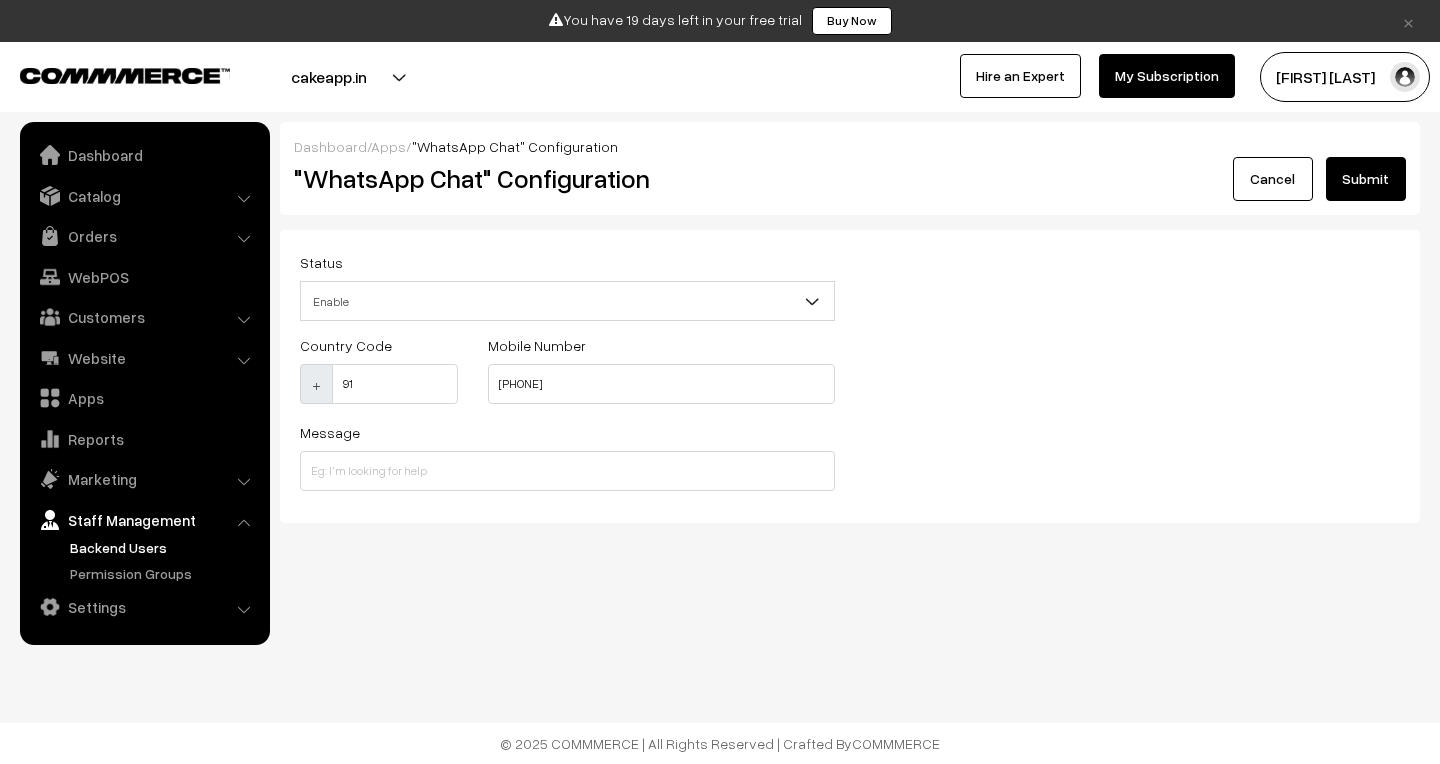 click on "Backend Users" at bounding box center [164, 547] 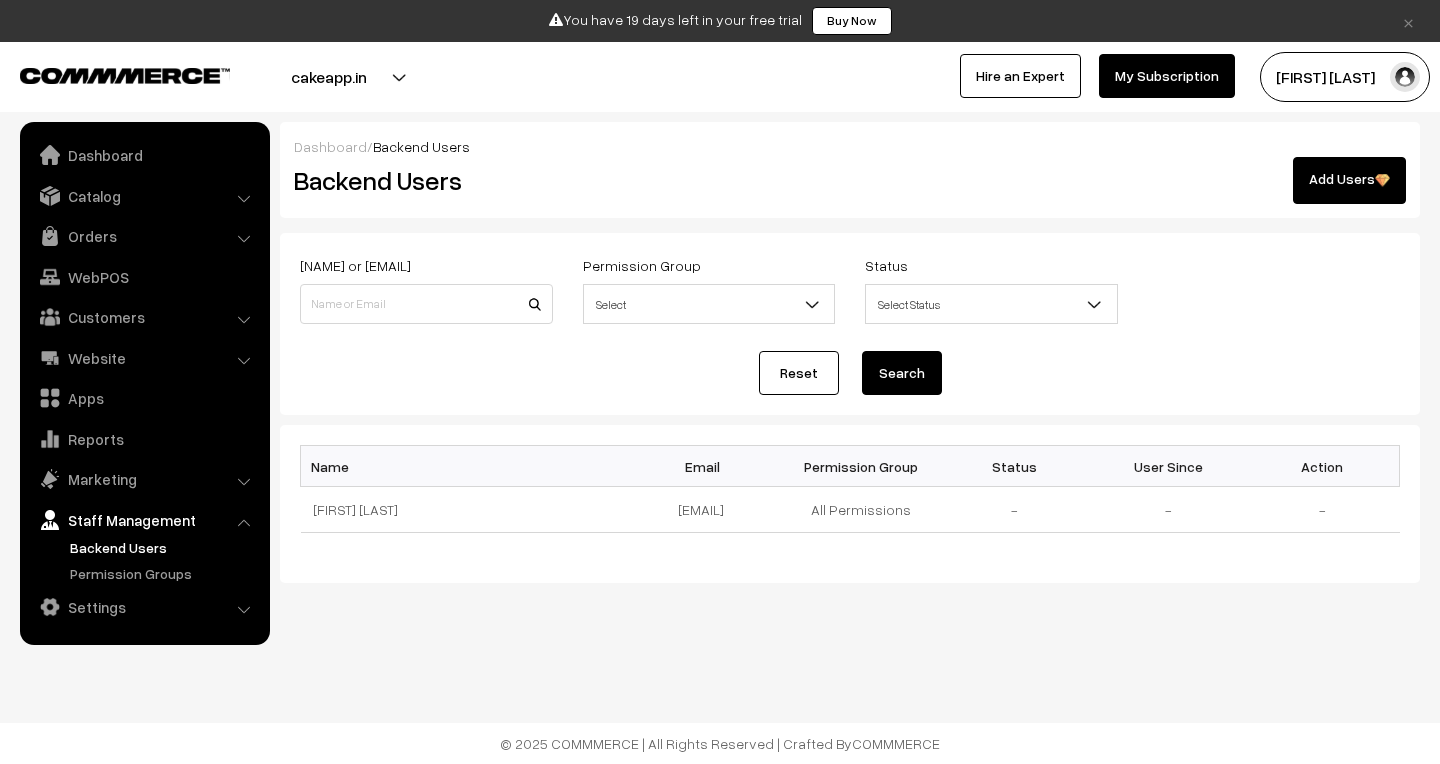 scroll, scrollTop: 0, scrollLeft: 0, axis: both 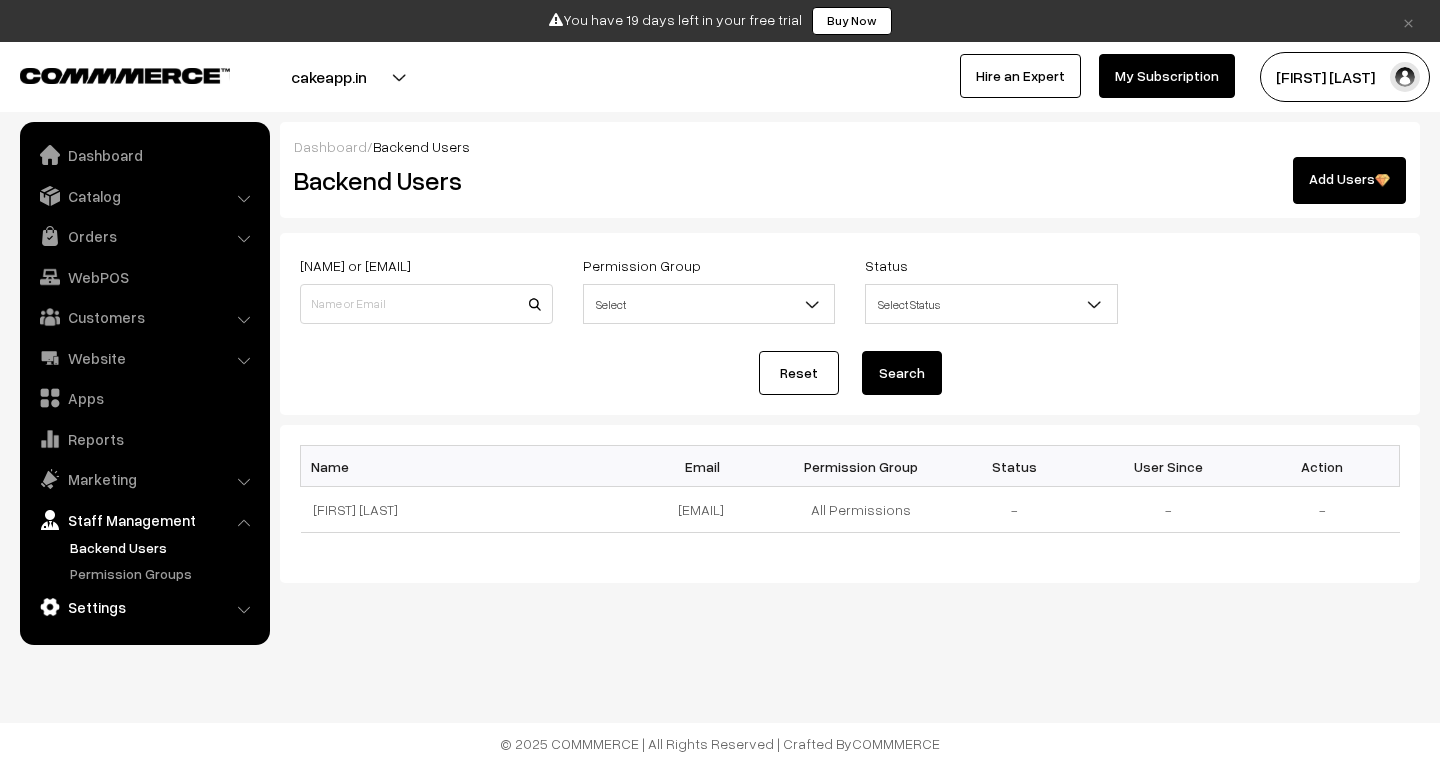 click on "Settings" at bounding box center (144, 607) 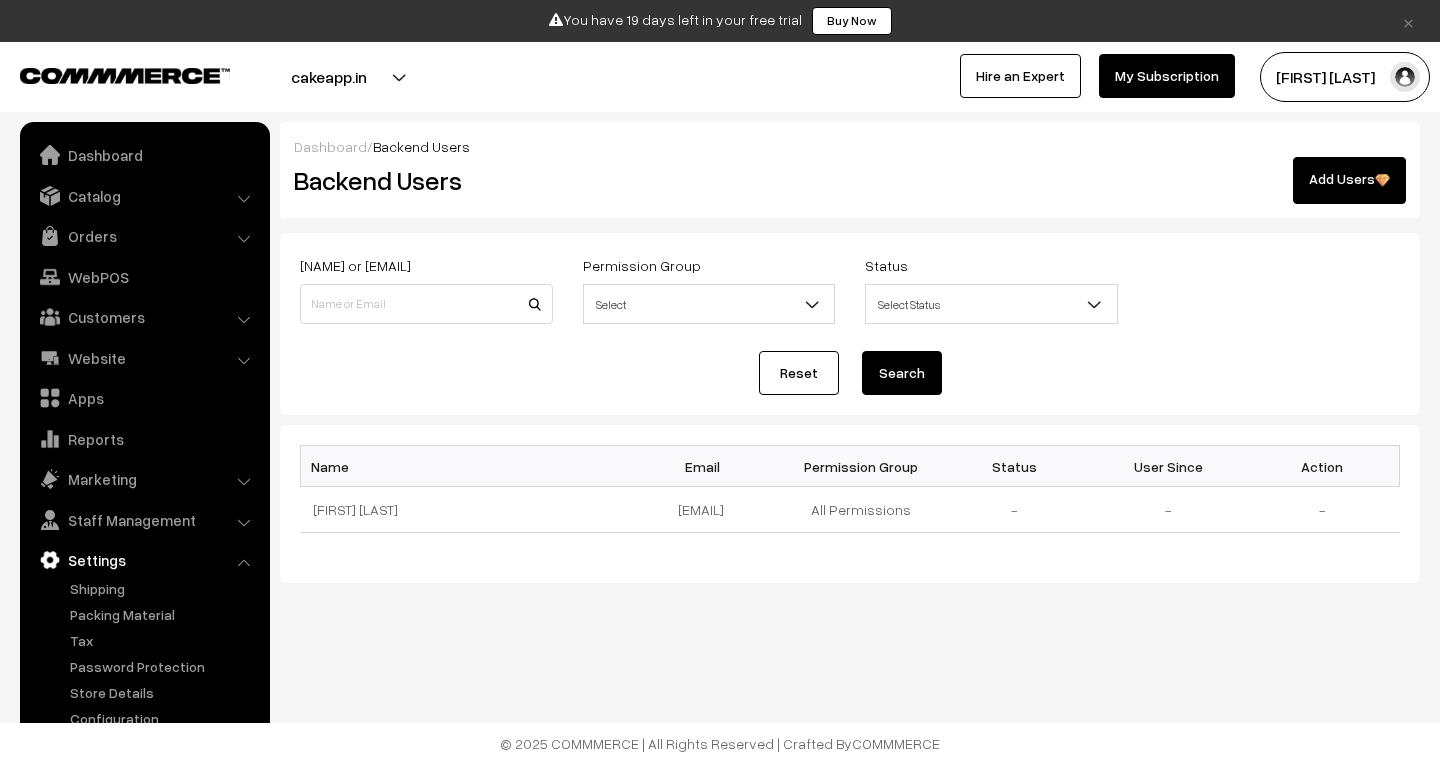 click on "Dashboard  /
Backend Users
Backend Users
Add Users
Name or Email
Permission Group
Select
Select
Status
Select Status
Active
Inactive
Select Status" at bounding box center [720, 356] 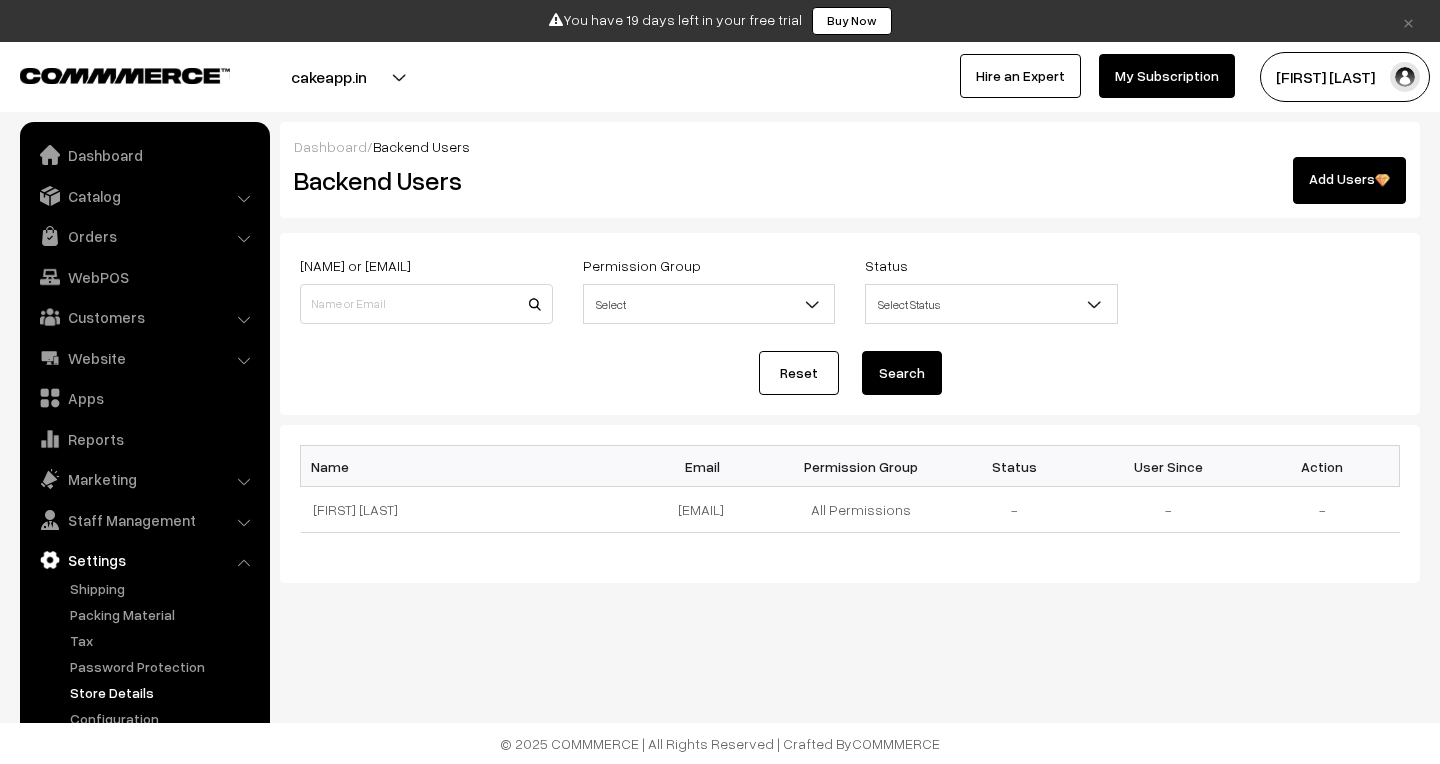 click on "Store Details" at bounding box center [164, 692] 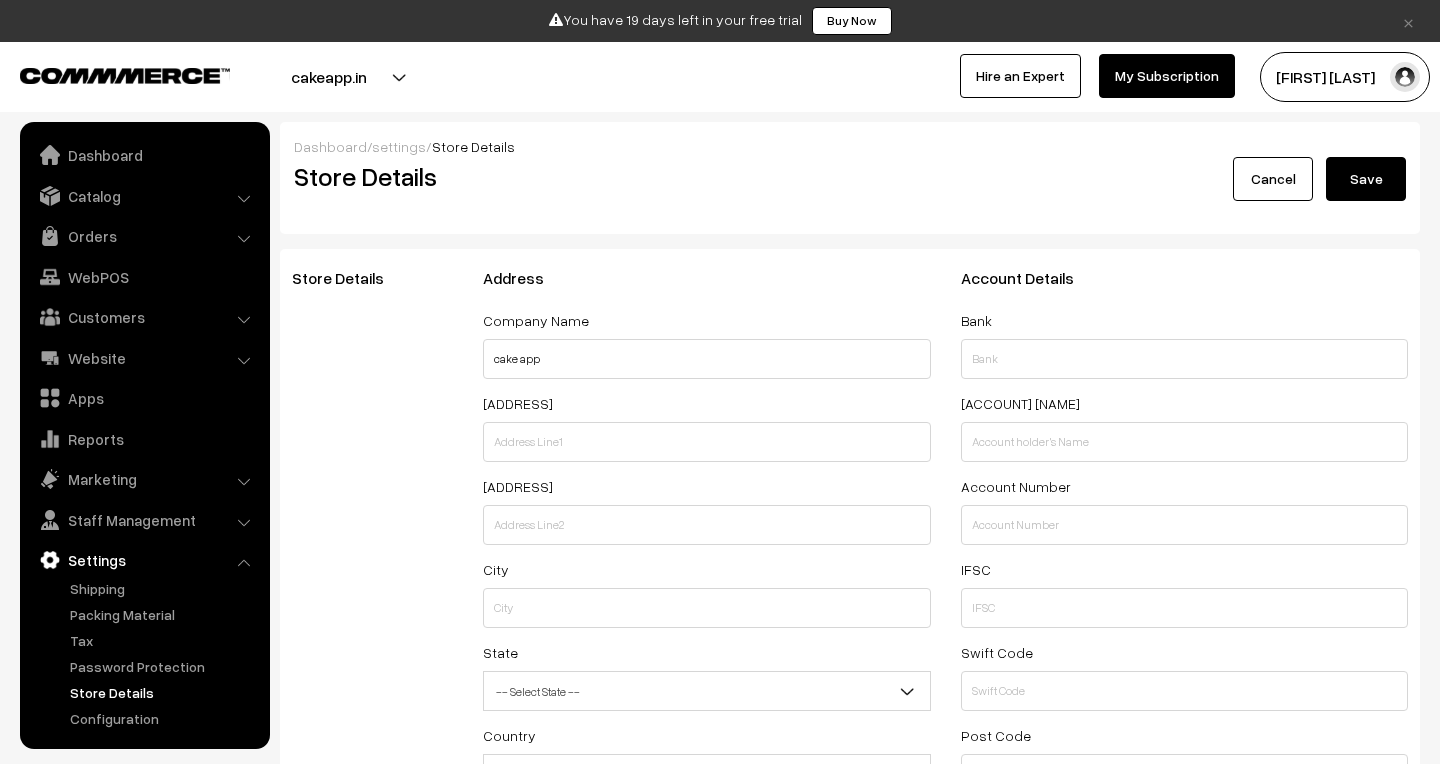 select on "99" 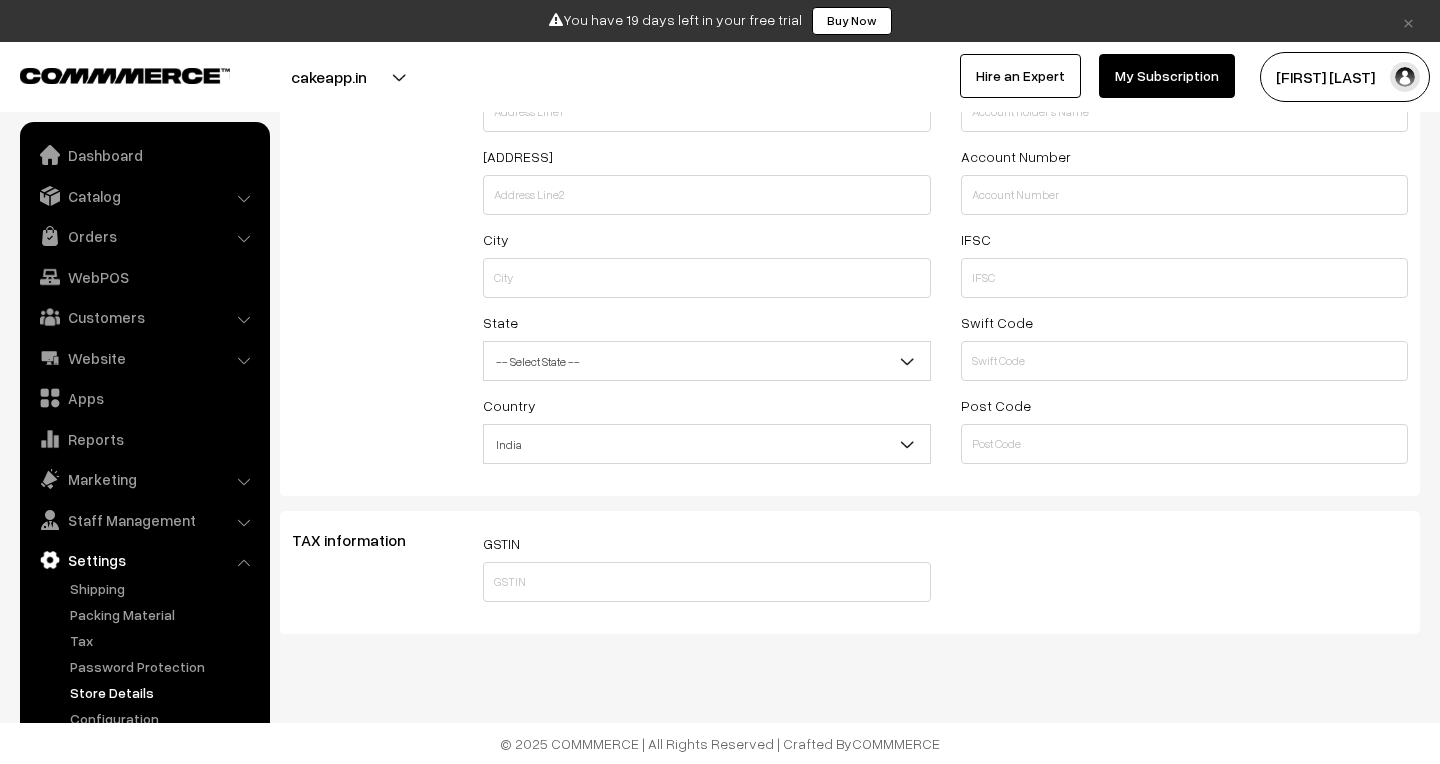 scroll, scrollTop: 385, scrollLeft: 0, axis: vertical 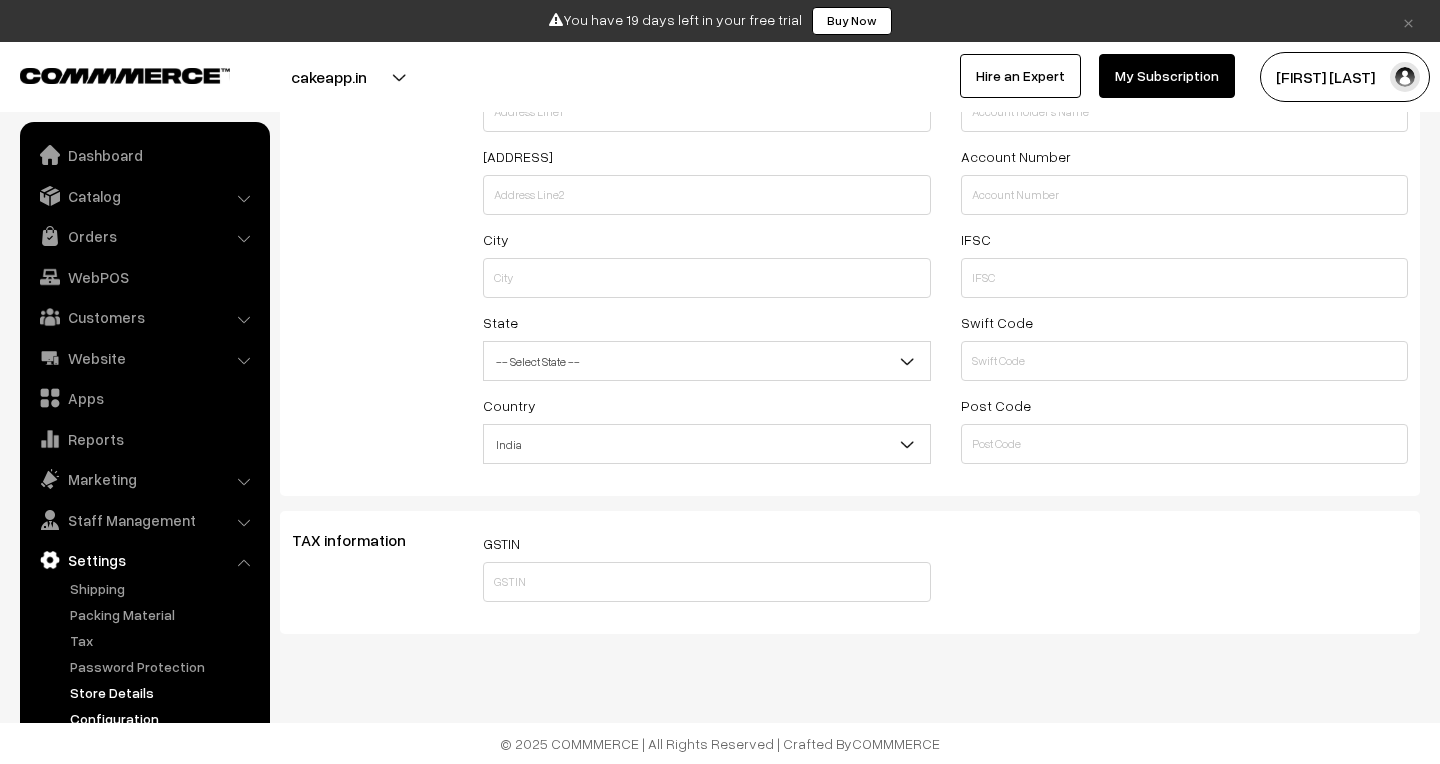 click on "Configuration" at bounding box center (164, 718) 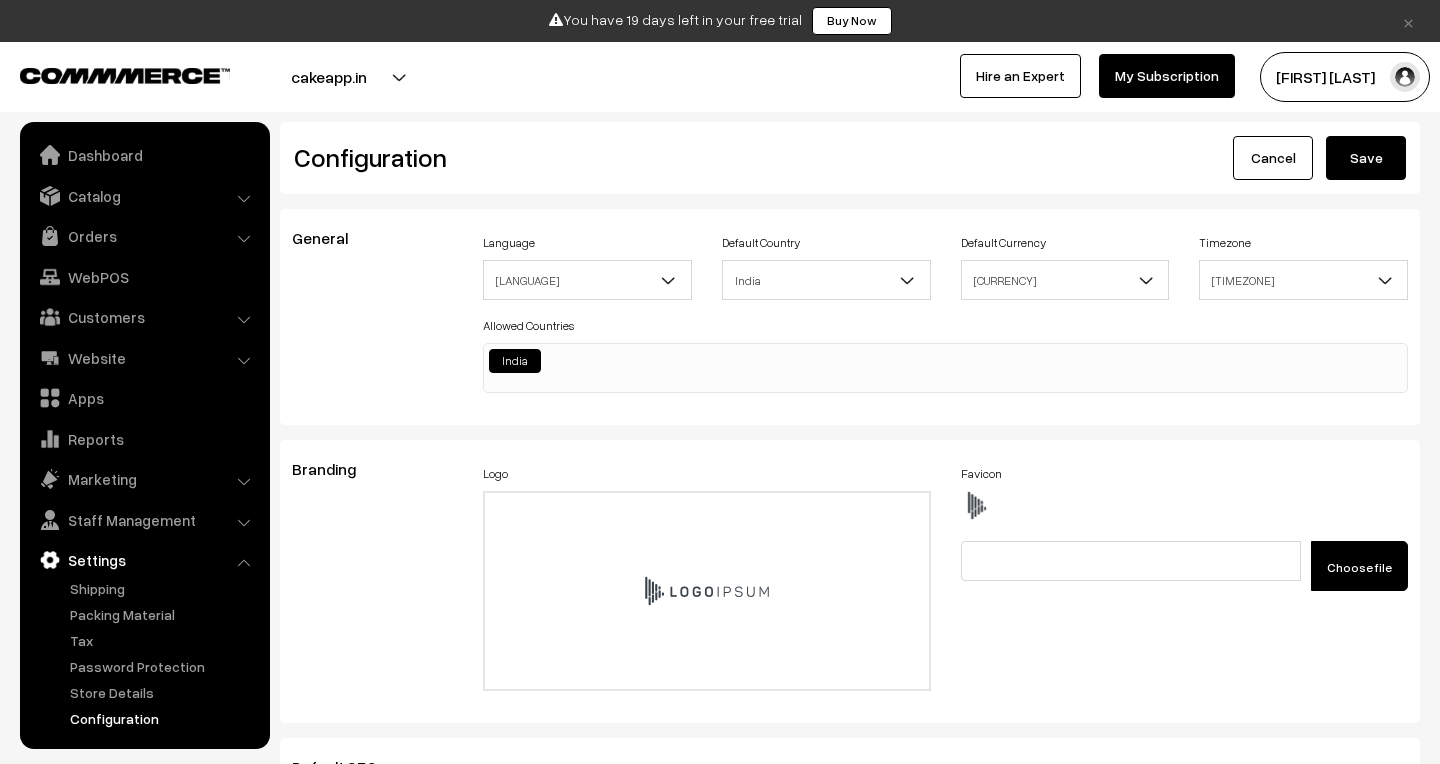 scroll, scrollTop: 0, scrollLeft: 0, axis: both 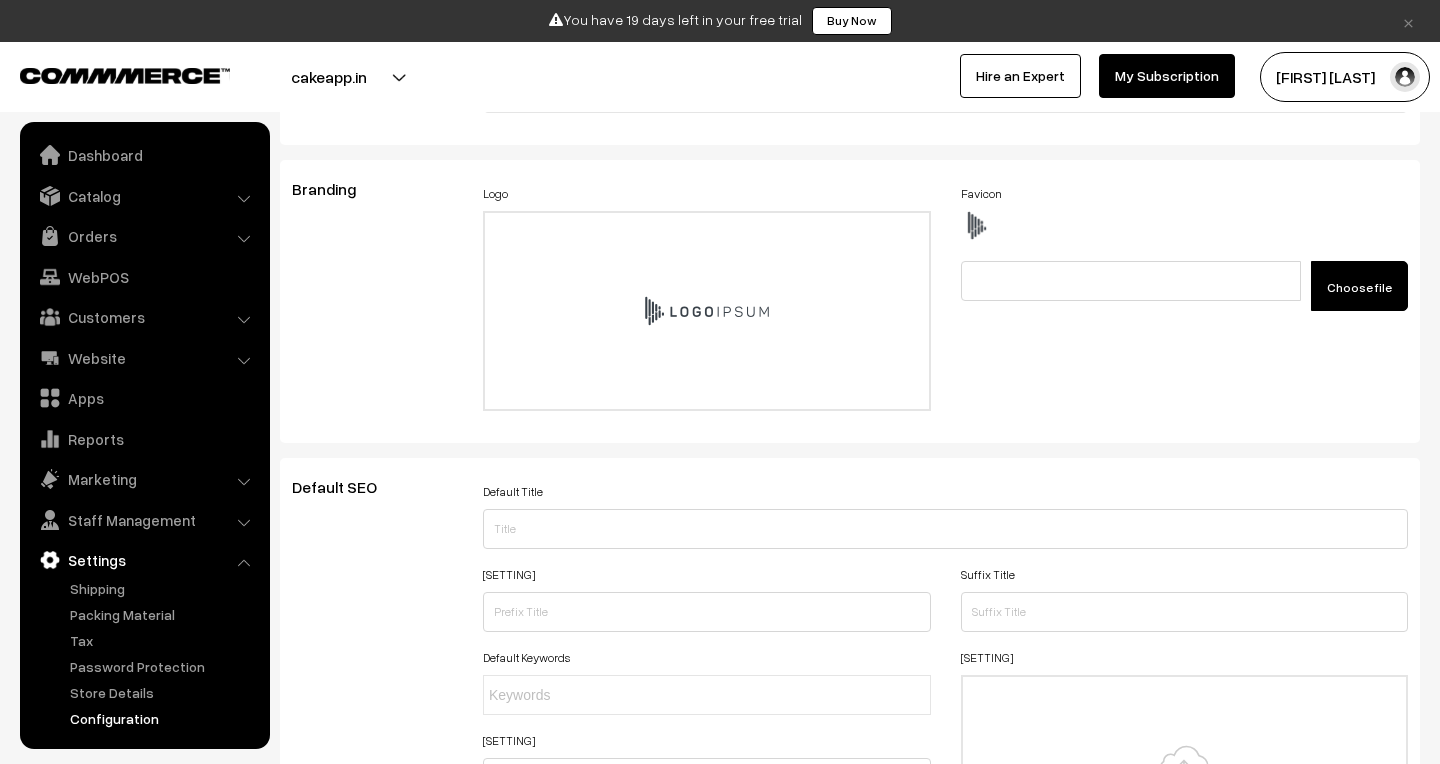 drag, startPoint x: 247, startPoint y: 563, endPoint x: 272, endPoint y: 814, distance: 252.24194 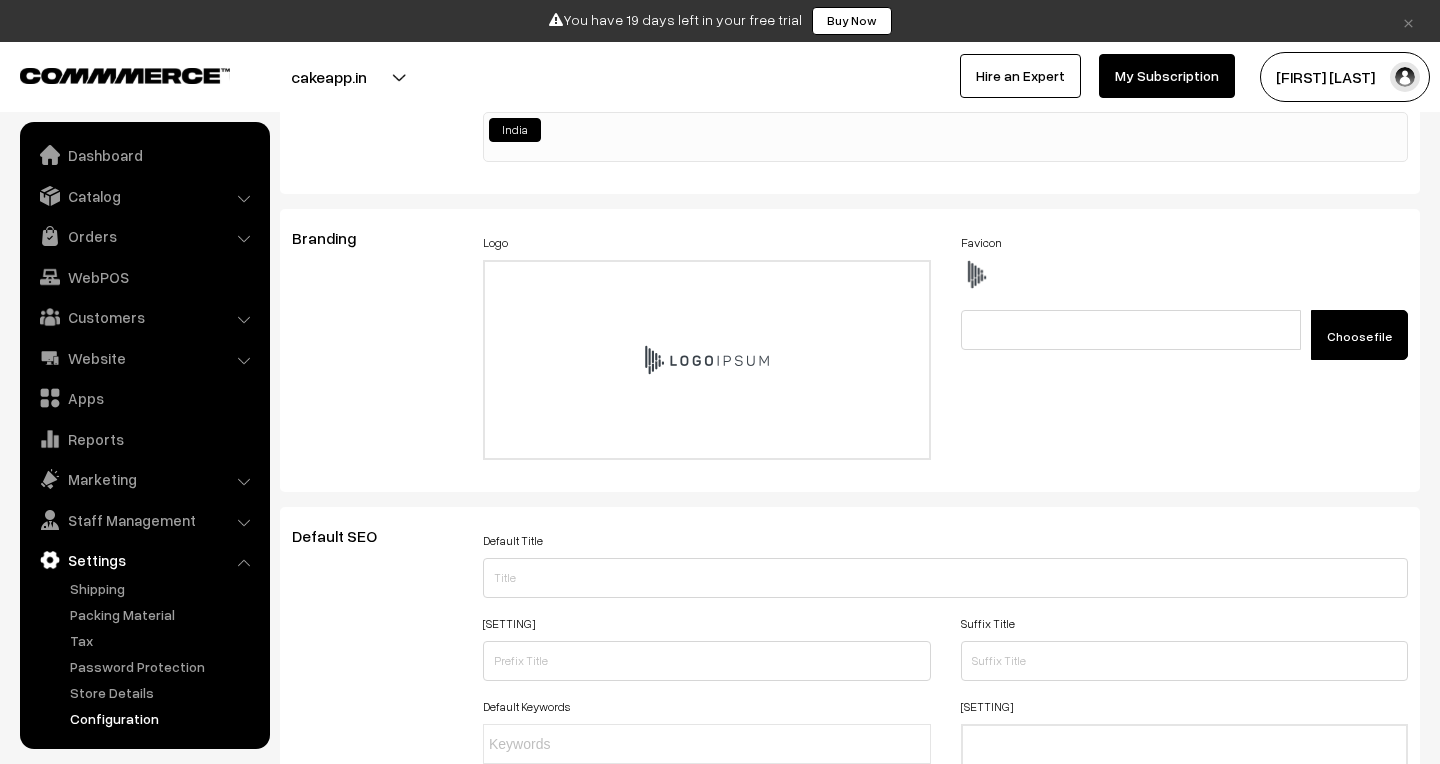 scroll, scrollTop: 280, scrollLeft: 0, axis: vertical 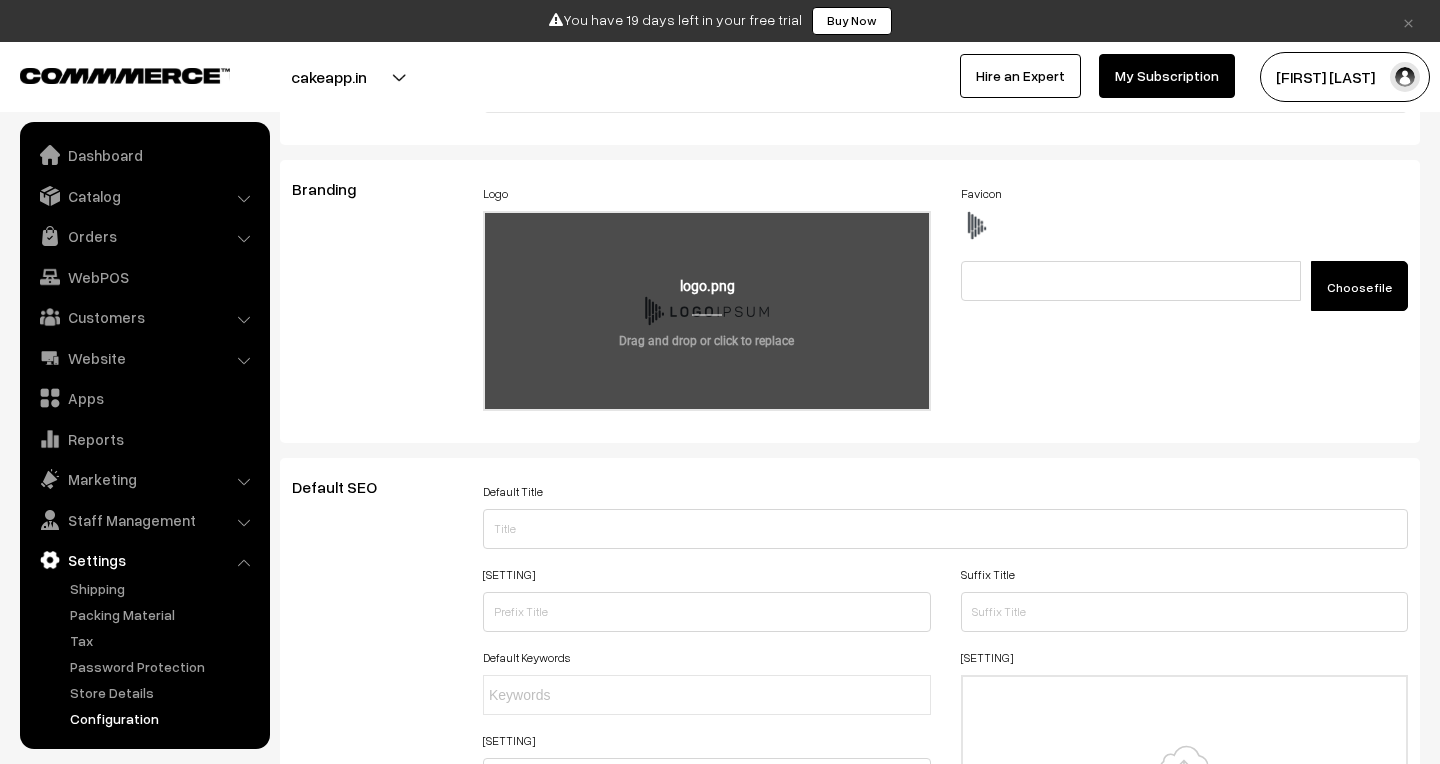 click at bounding box center (707, 311) 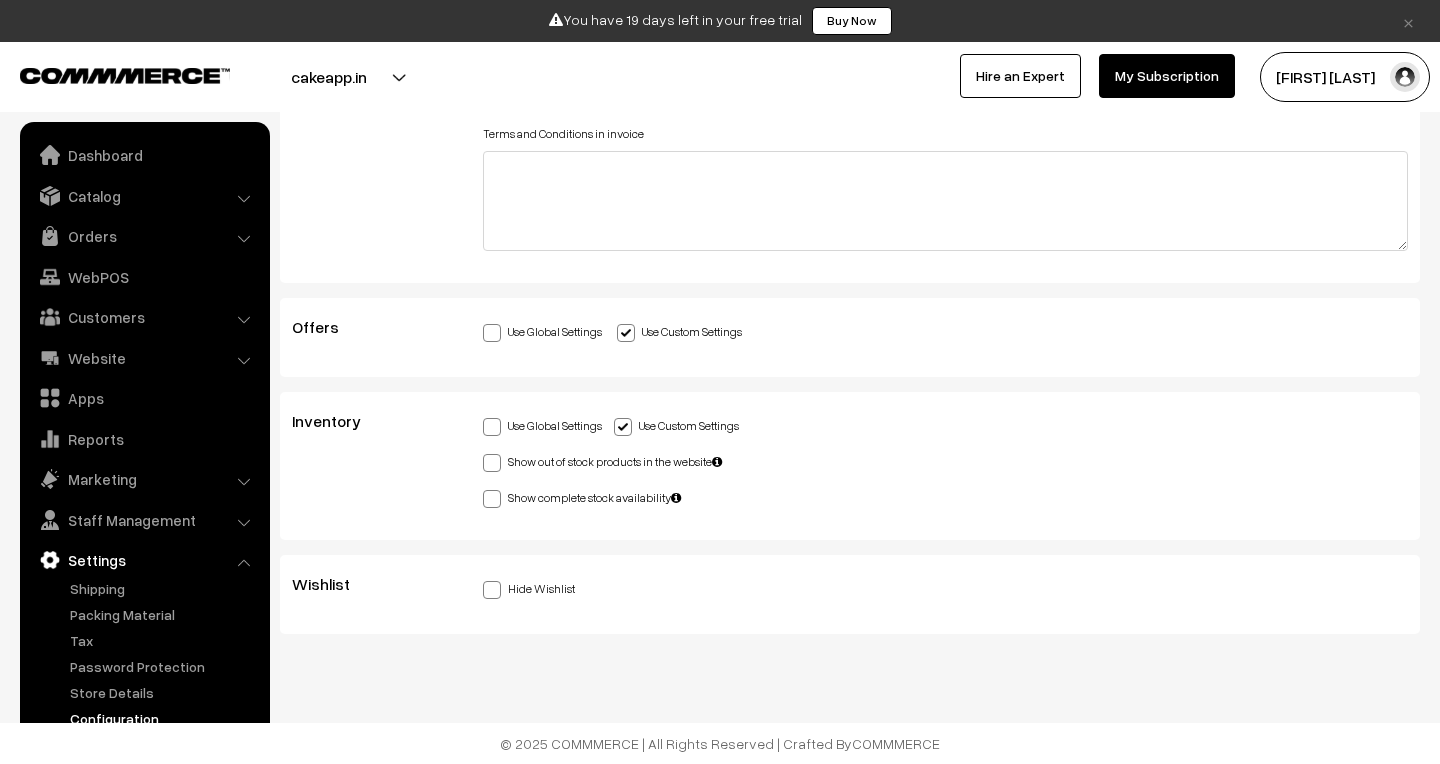 scroll, scrollTop: 5816, scrollLeft: 0, axis: vertical 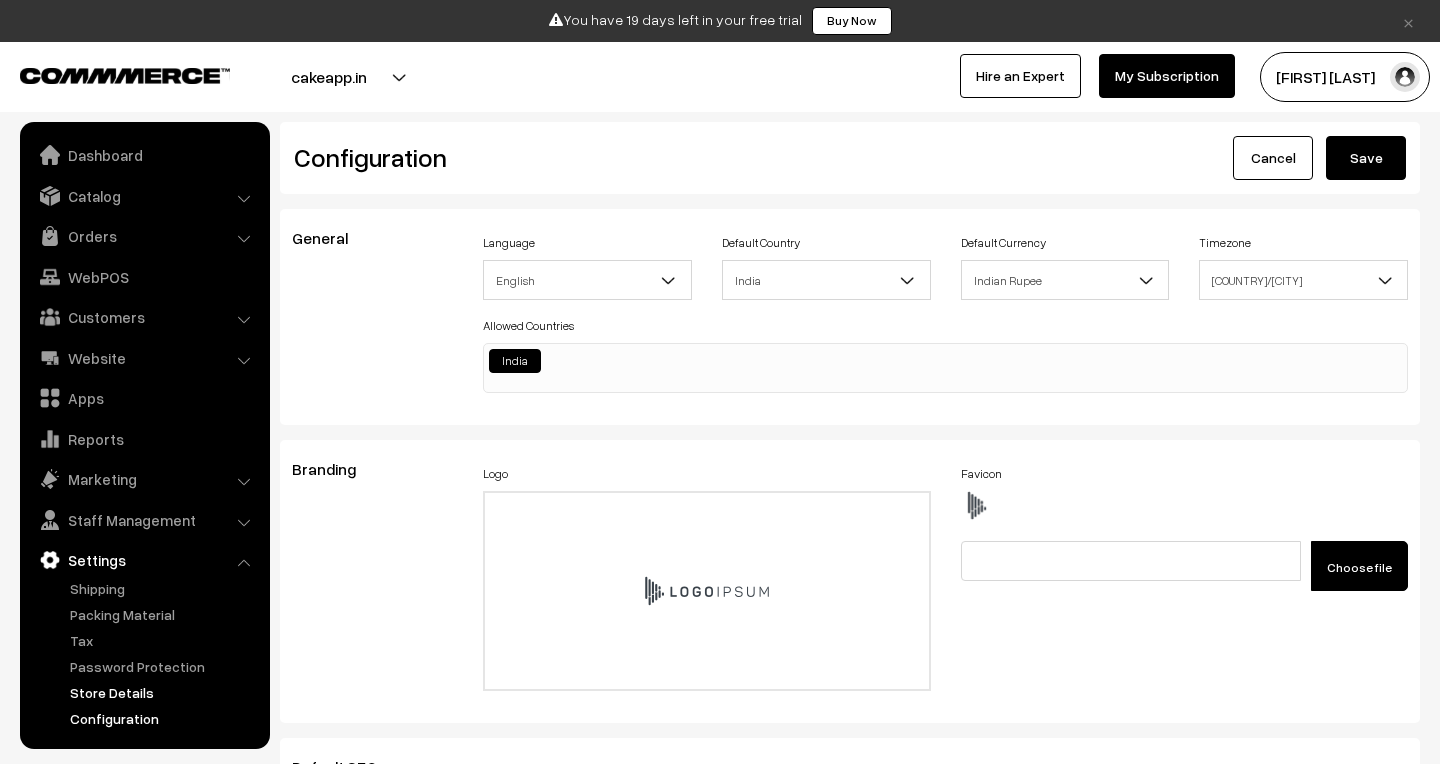 click on "Store Details" at bounding box center [164, 692] 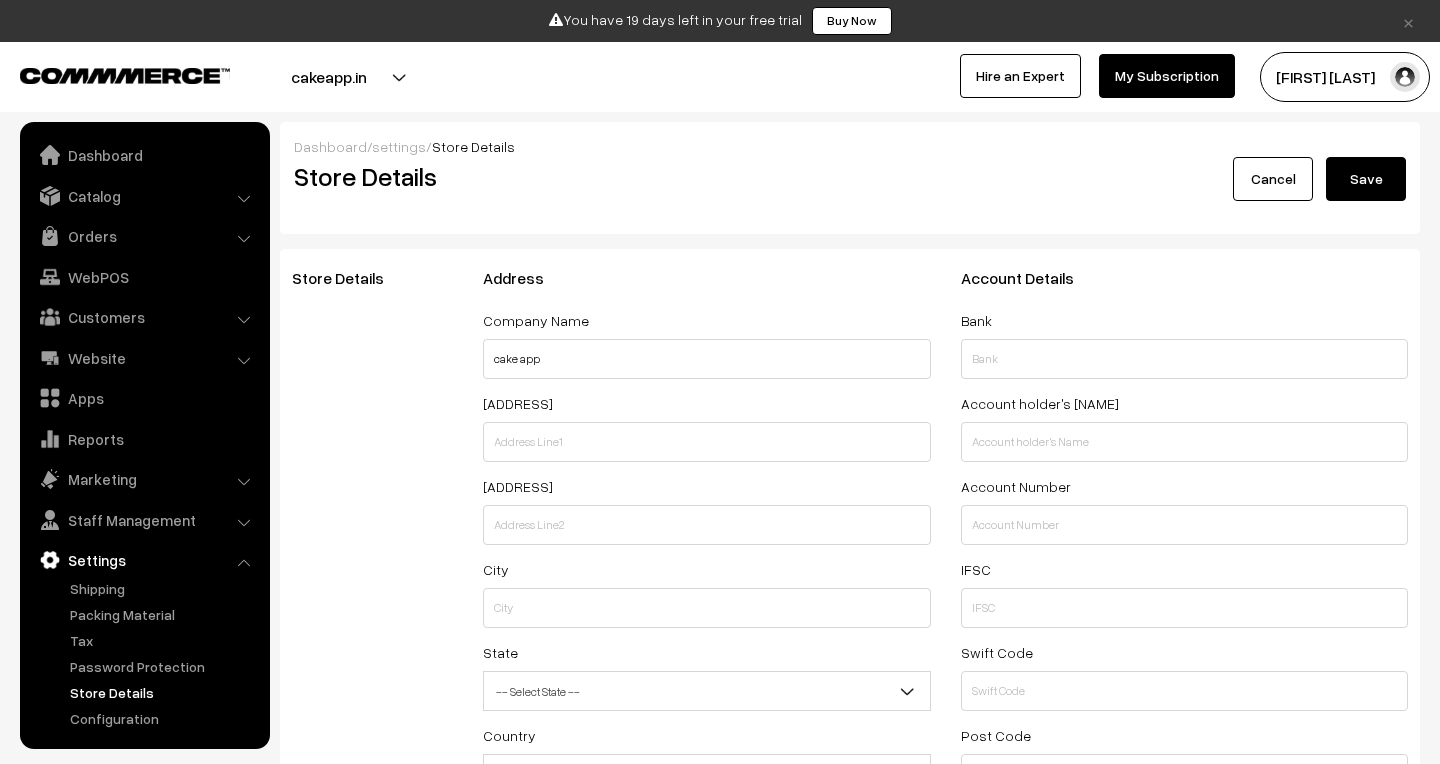 select on "99" 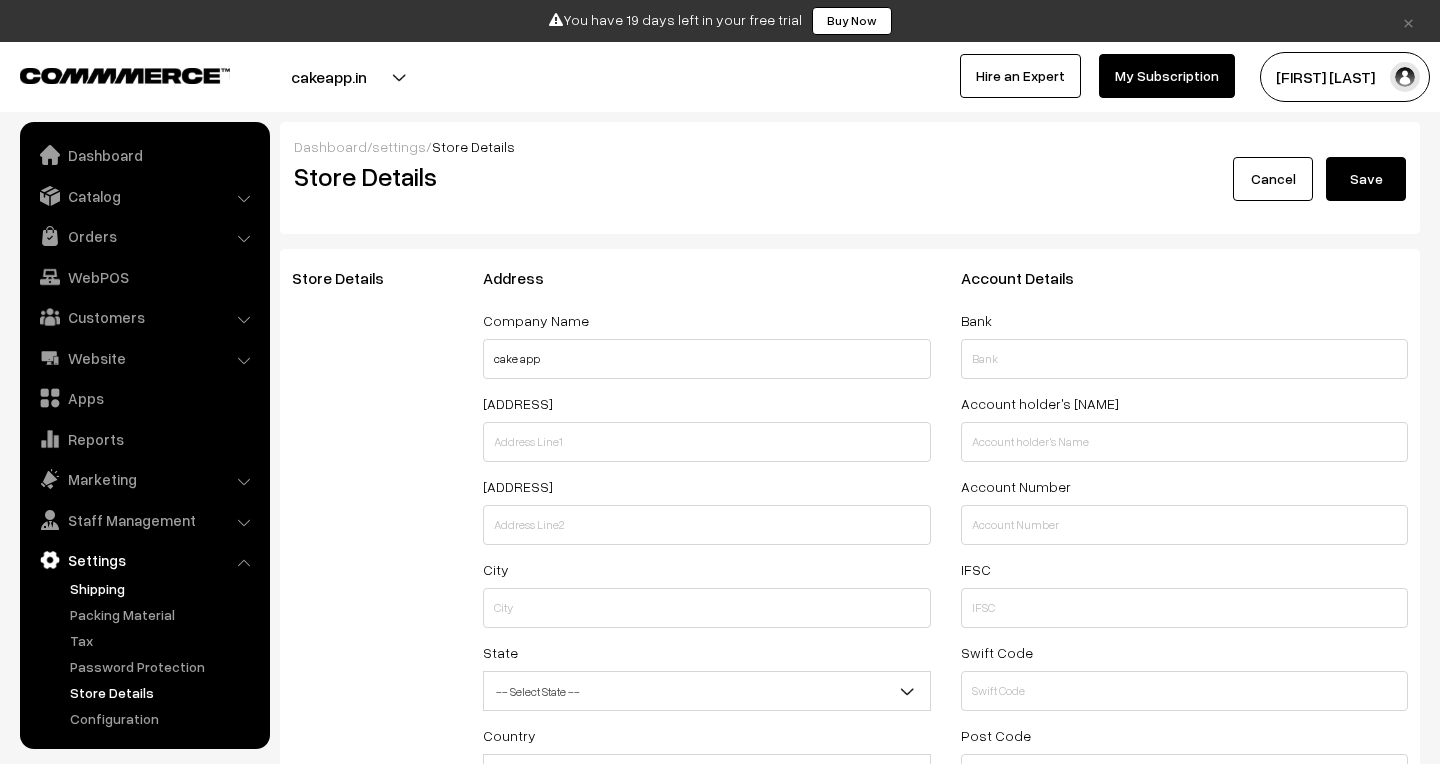 click on "Shipping" at bounding box center [164, 588] 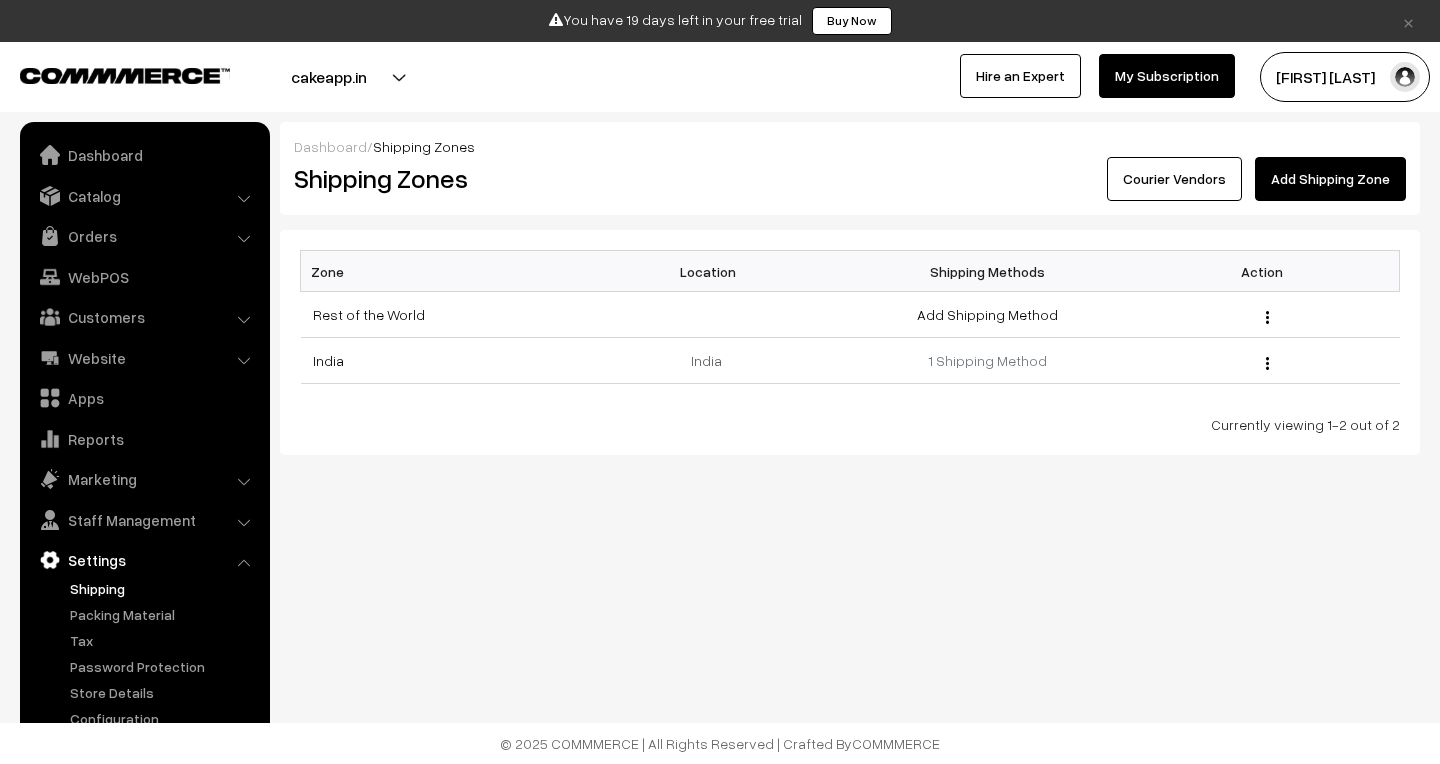 scroll, scrollTop: 0, scrollLeft: 0, axis: both 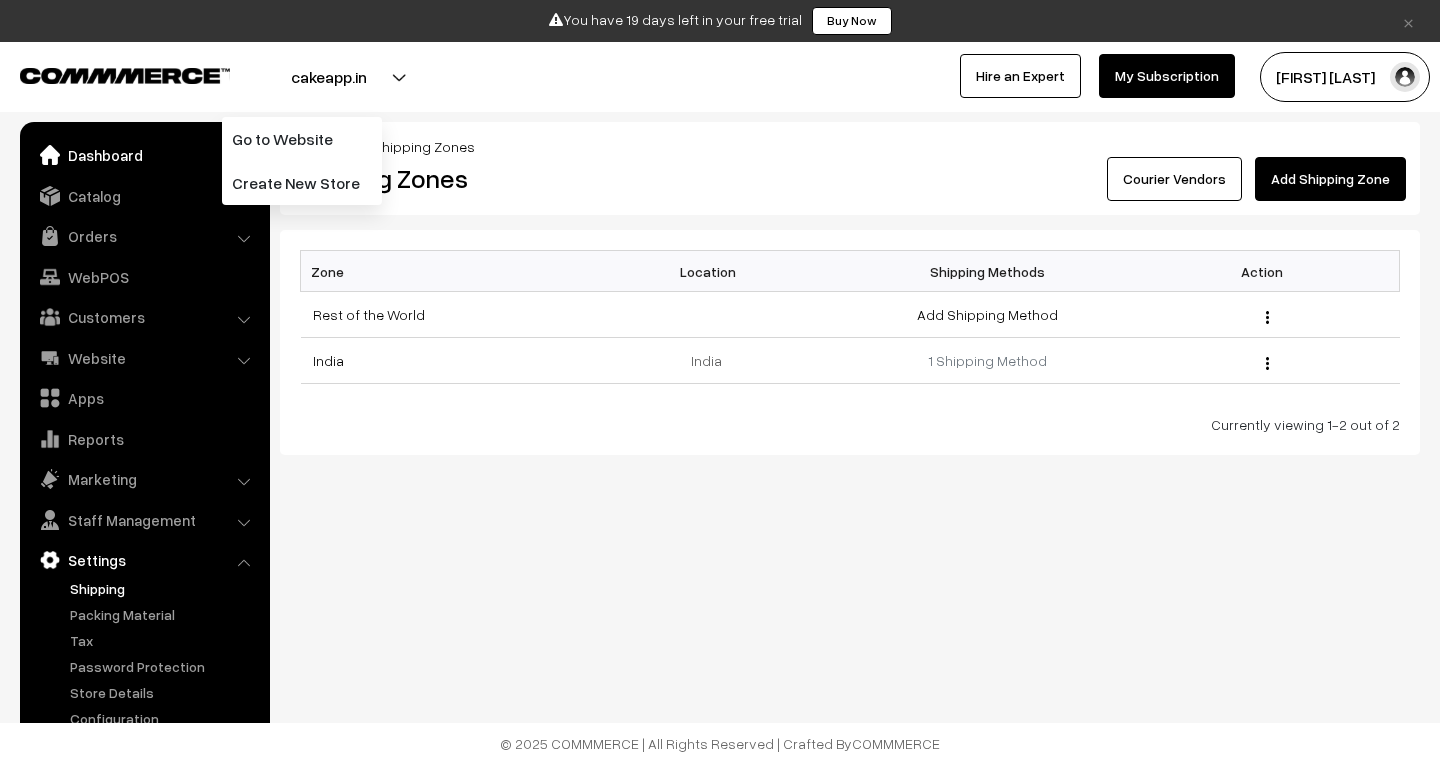 click on "Dashboard" at bounding box center (144, 155) 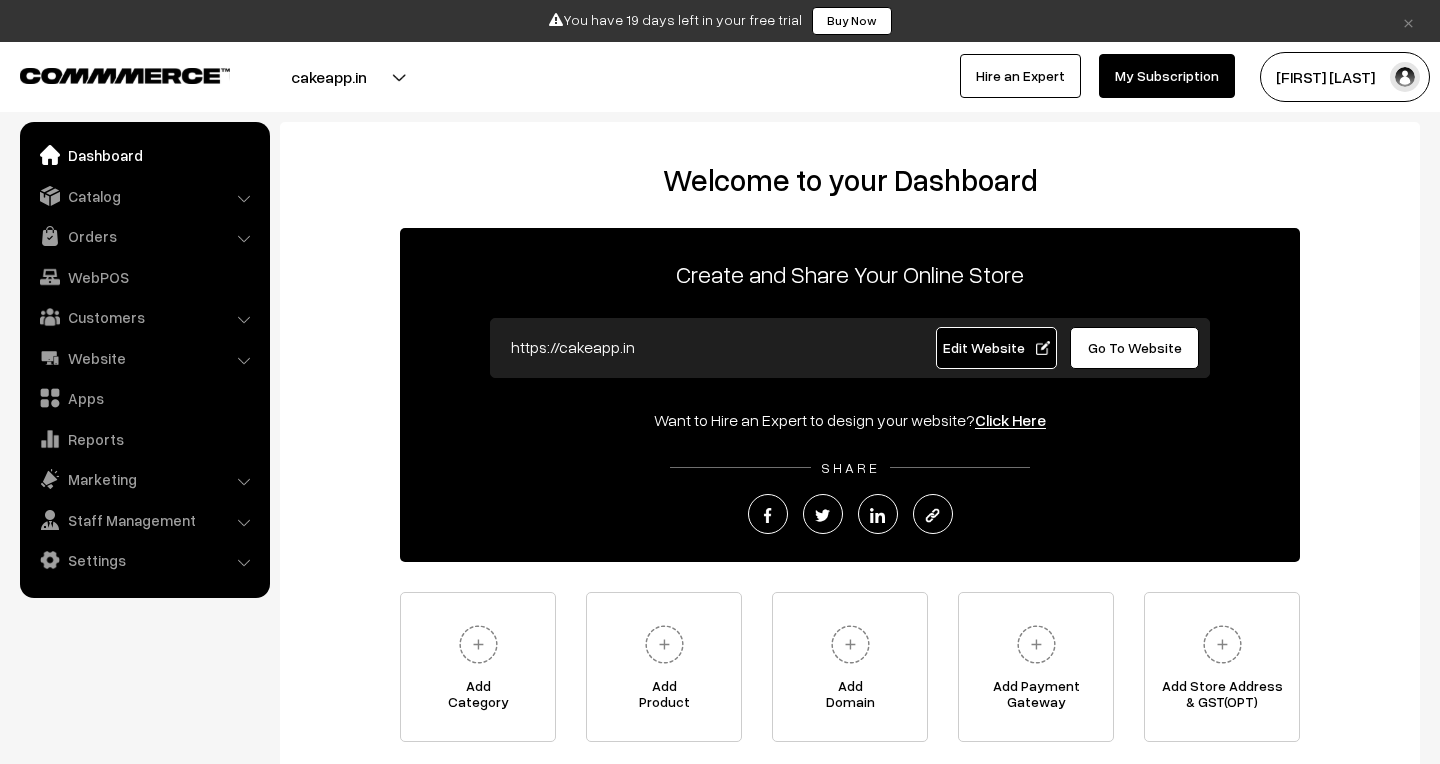 scroll, scrollTop: 0, scrollLeft: 0, axis: both 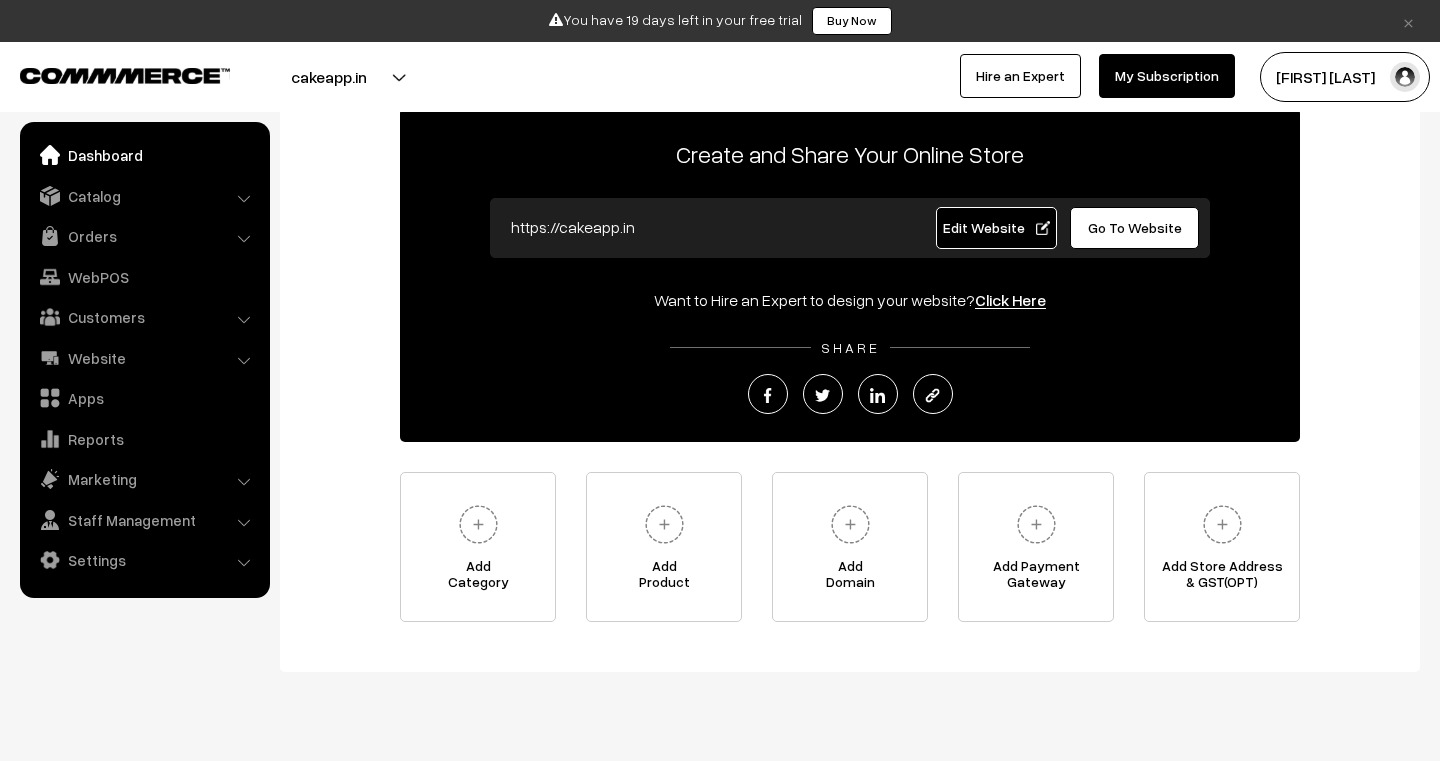 click on "Edit Website" at bounding box center (996, 227) 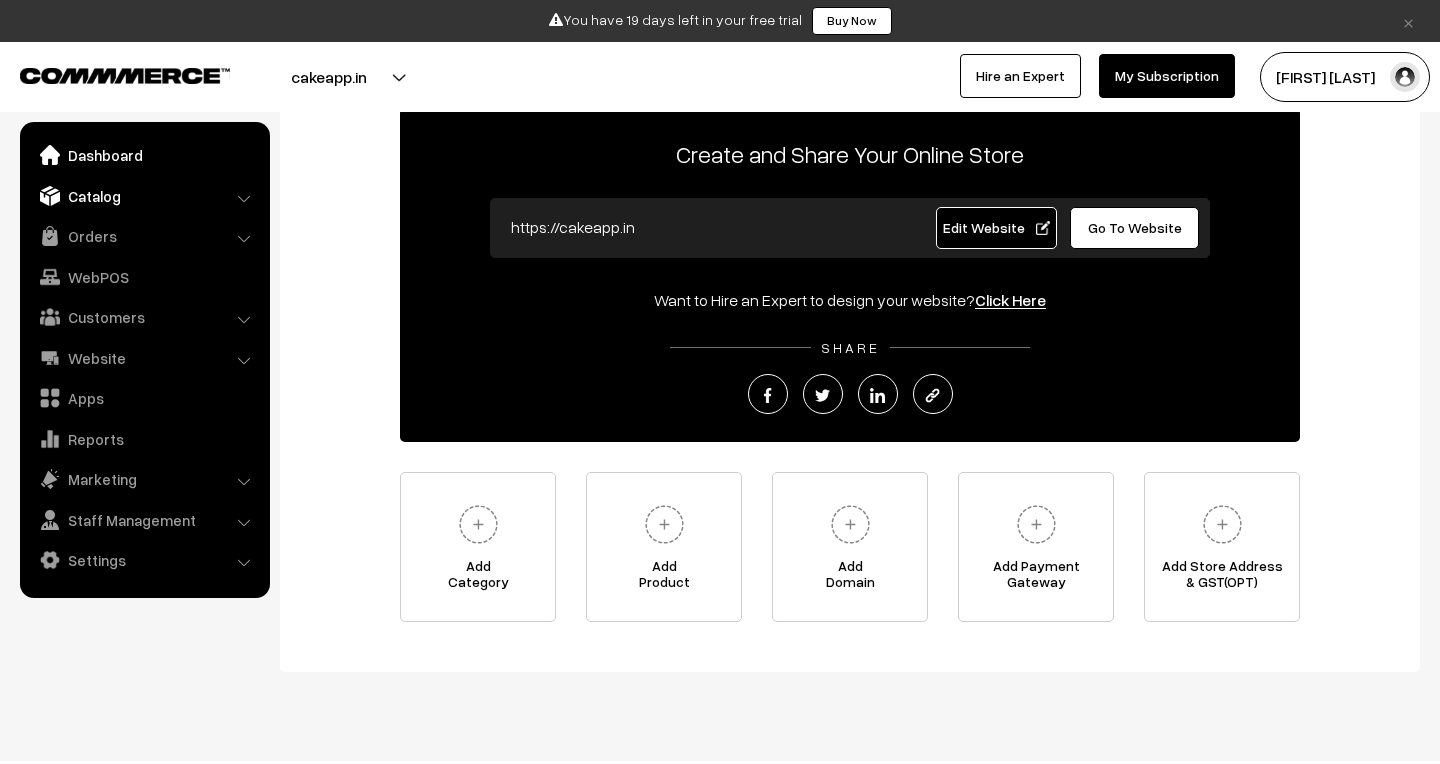 click on "Catalog" at bounding box center (144, 196) 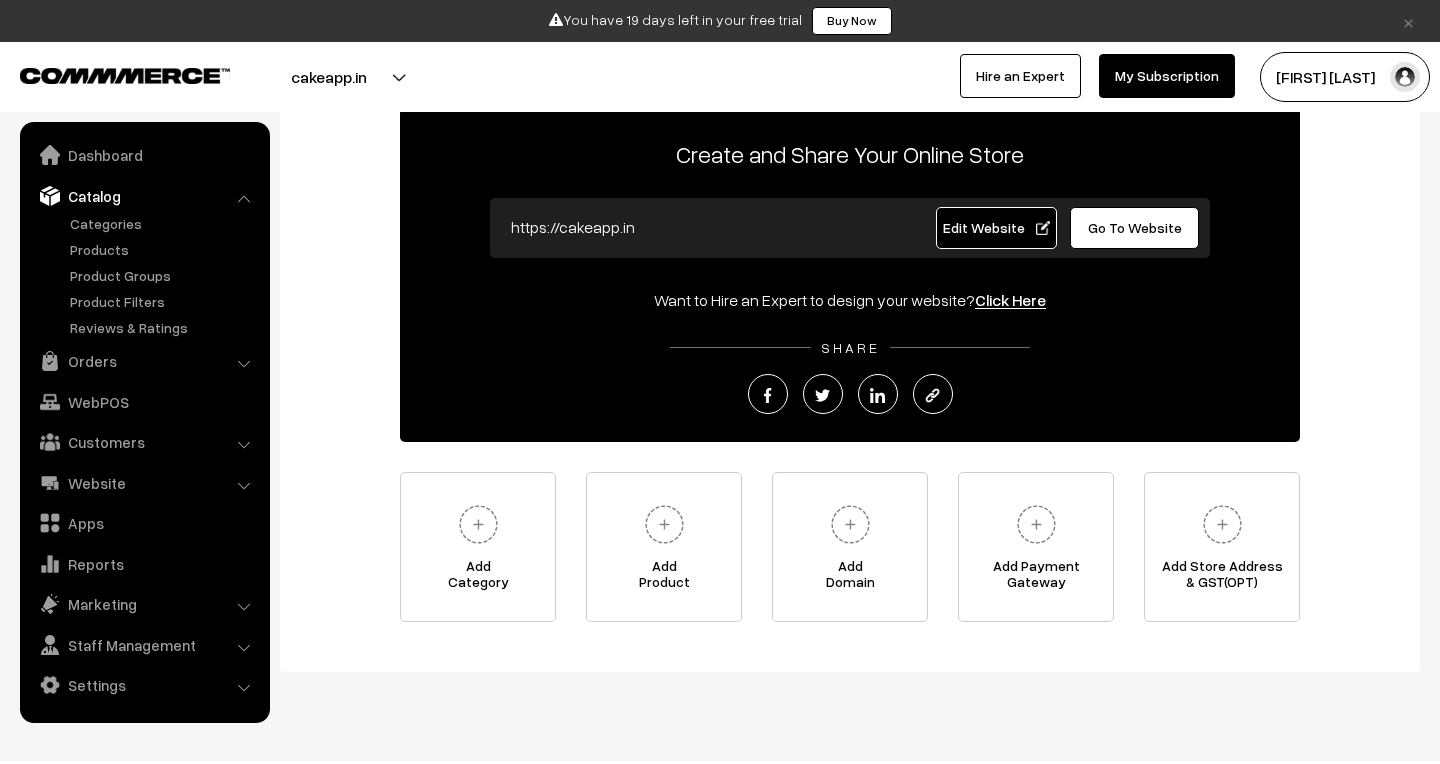 click on "cakeapp.in" at bounding box center (329, 77) 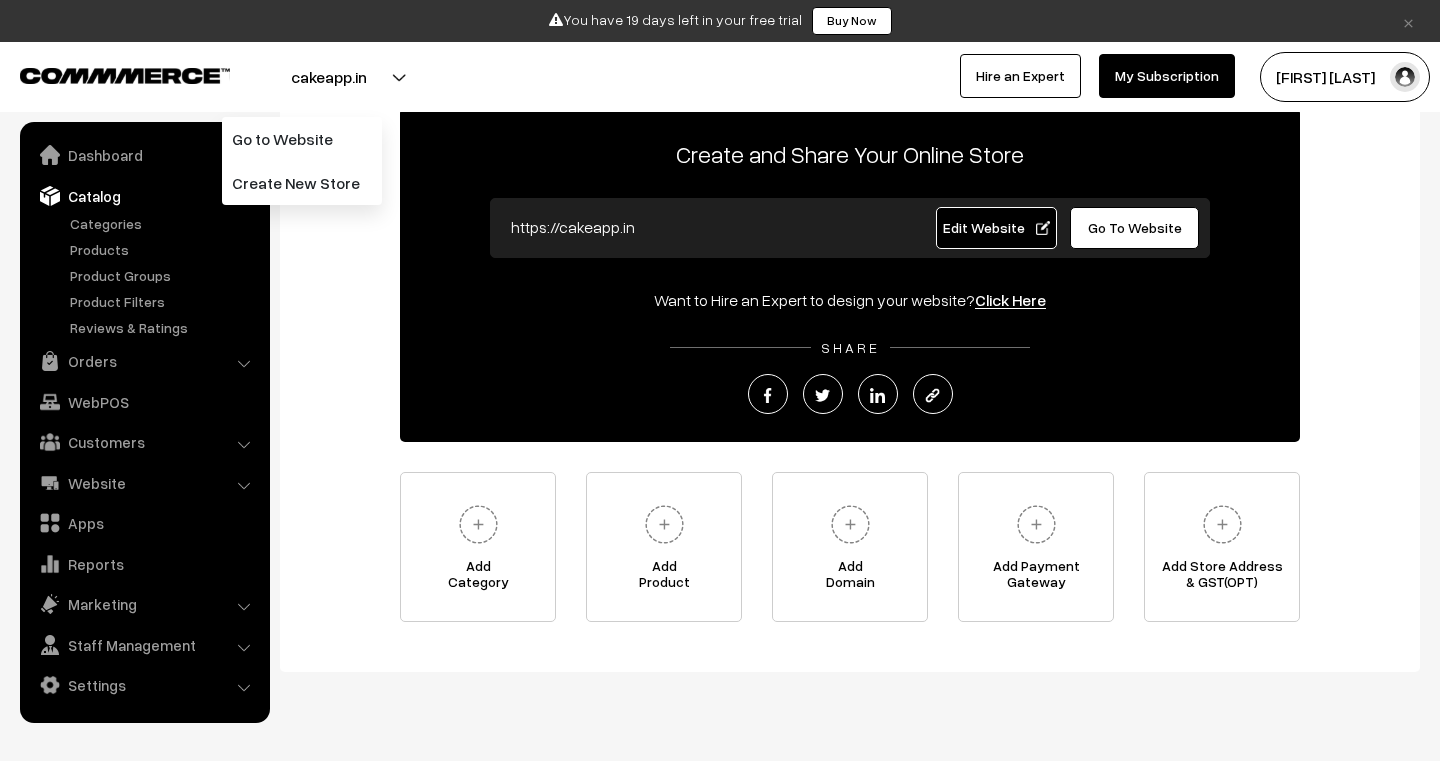 type 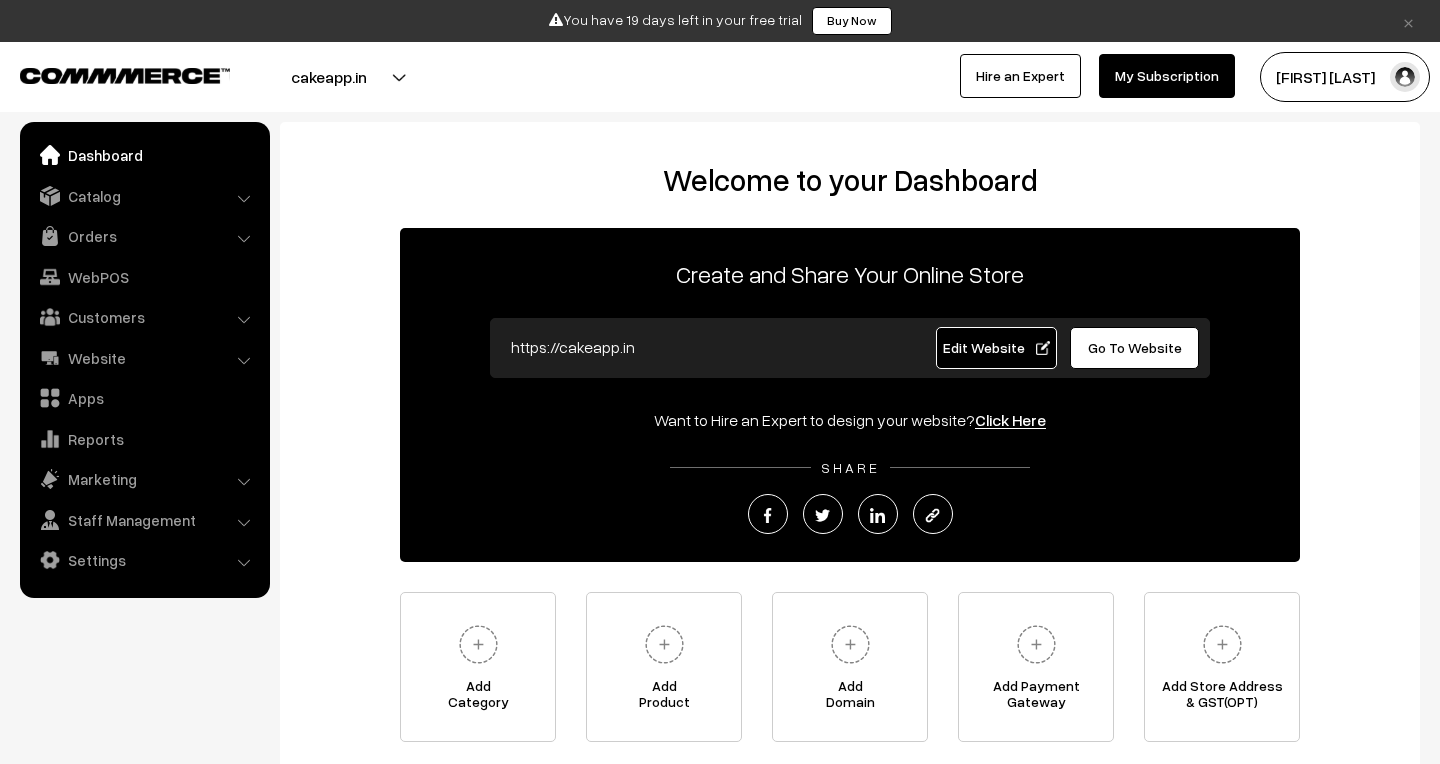 scroll, scrollTop: 0, scrollLeft: 0, axis: both 